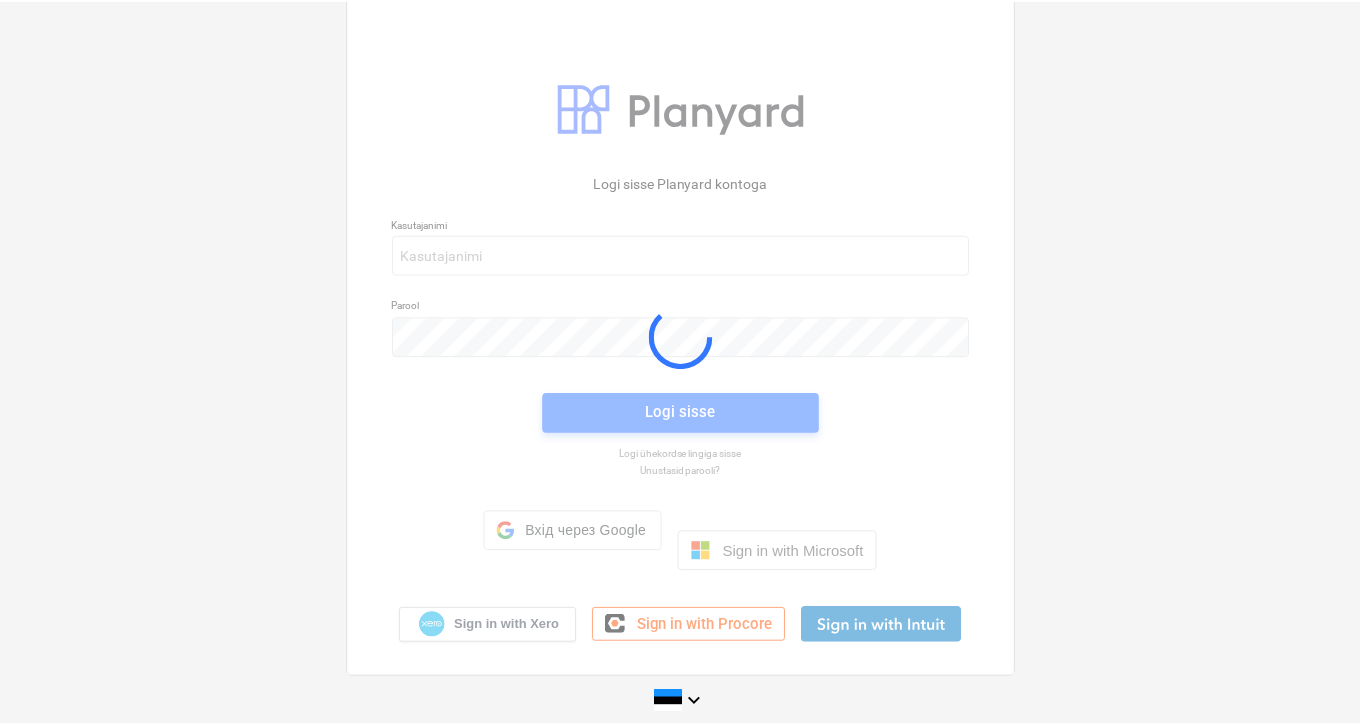 scroll, scrollTop: 0, scrollLeft: 0, axis: both 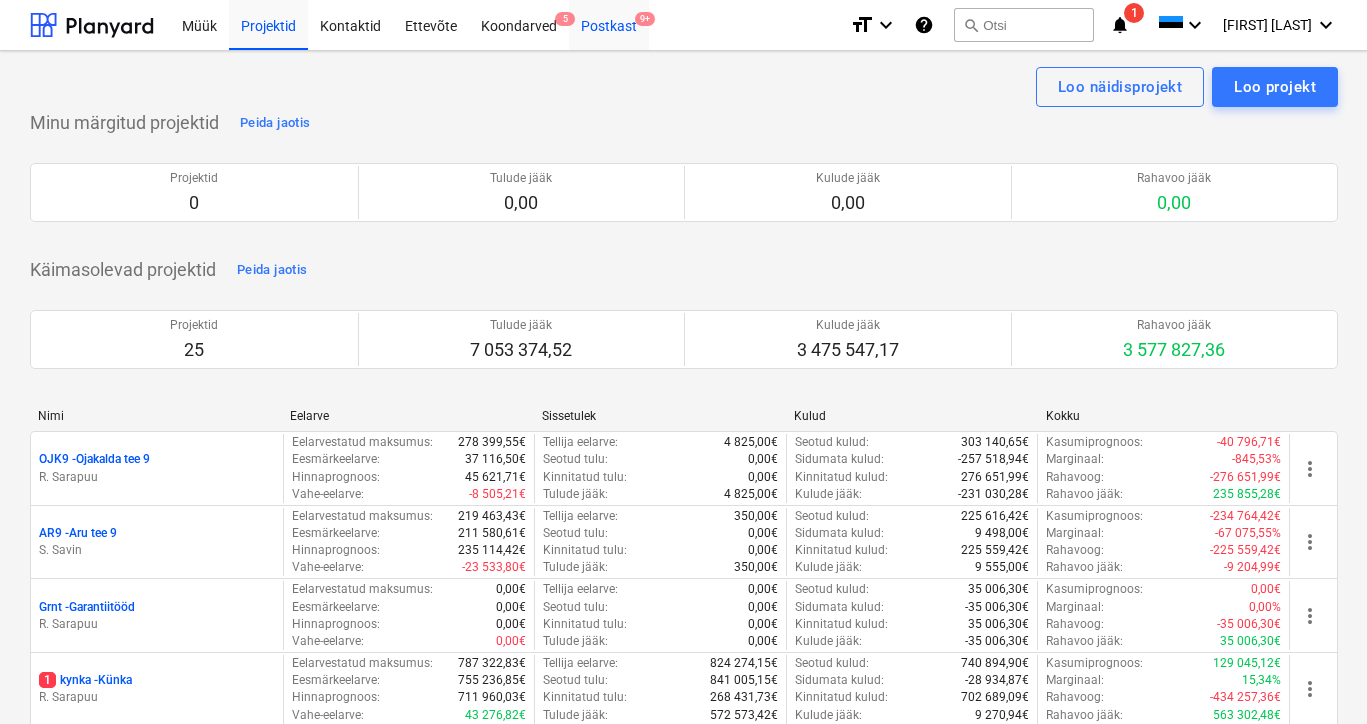 click on "Postkast 9+" at bounding box center [609, 24] 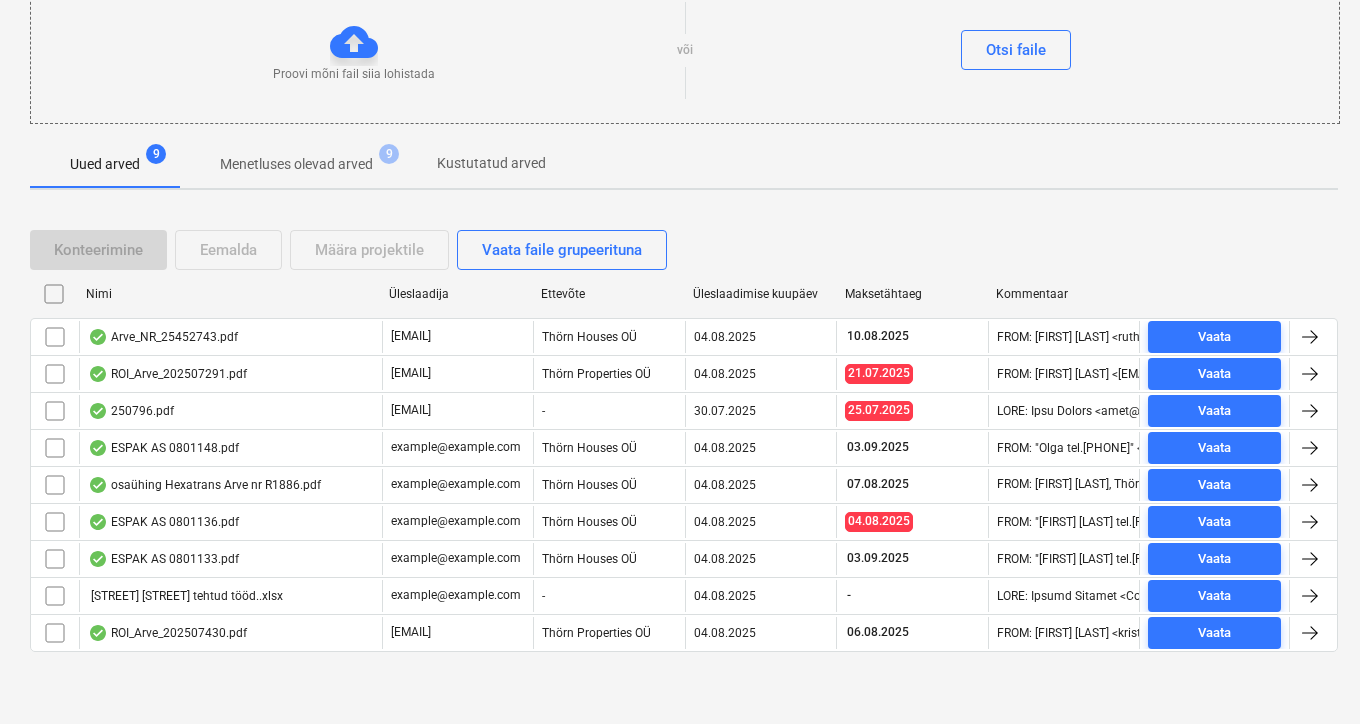 scroll, scrollTop: 237, scrollLeft: 0, axis: vertical 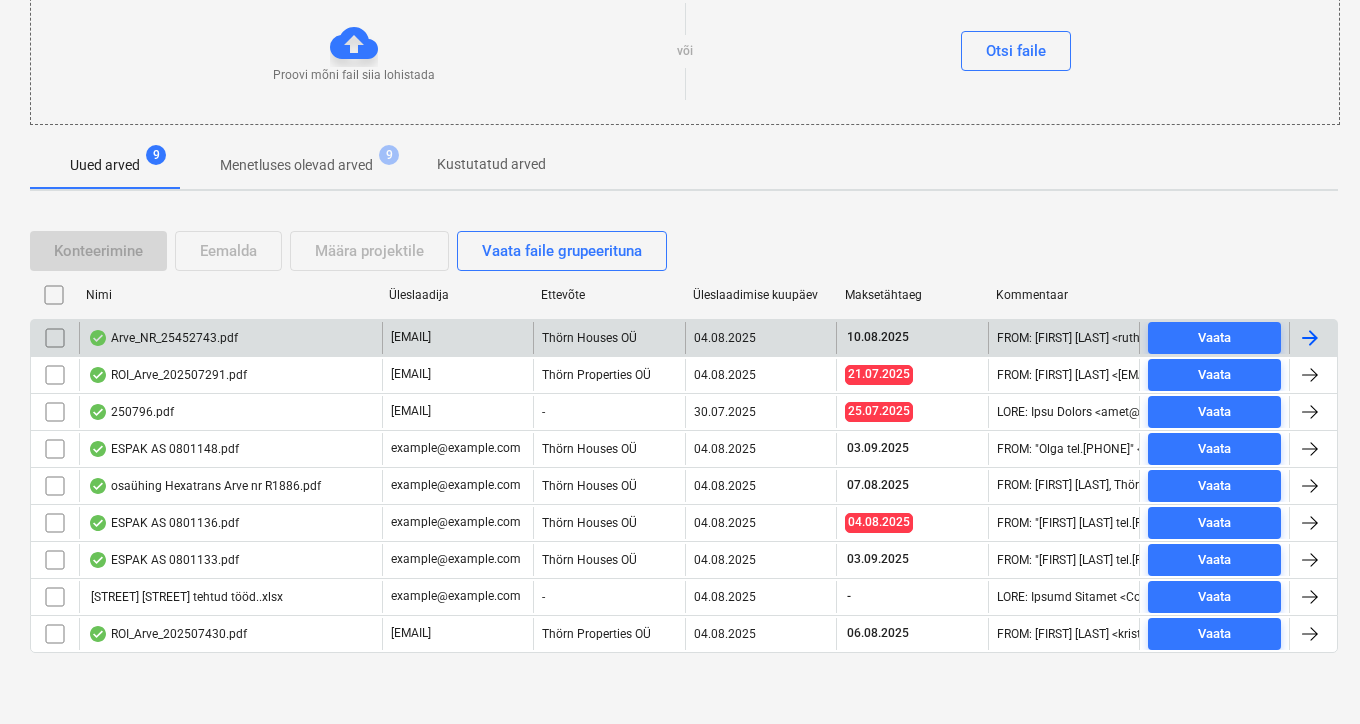 click on "Arve_NR_25452743.pdf" at bounding box center [163, 338] 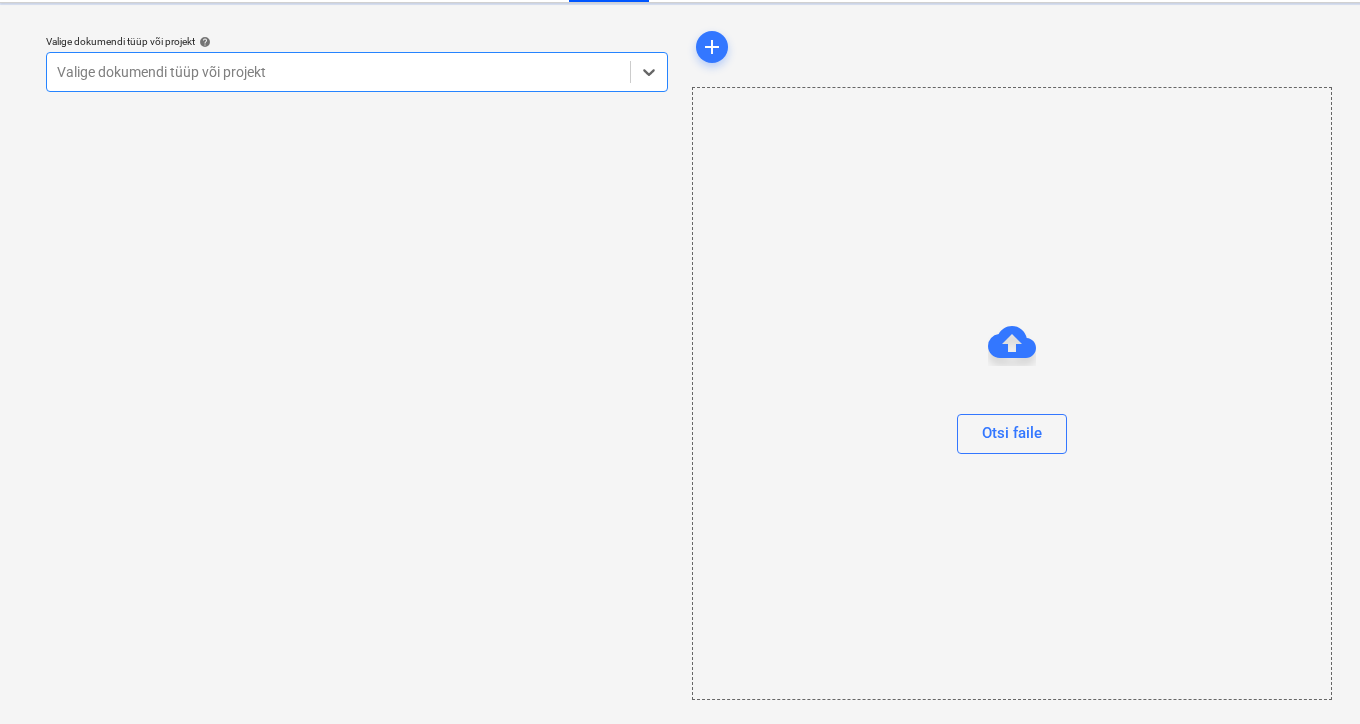 scroll, scrollTop: 48, scrollLeft: 0, axis: vertical 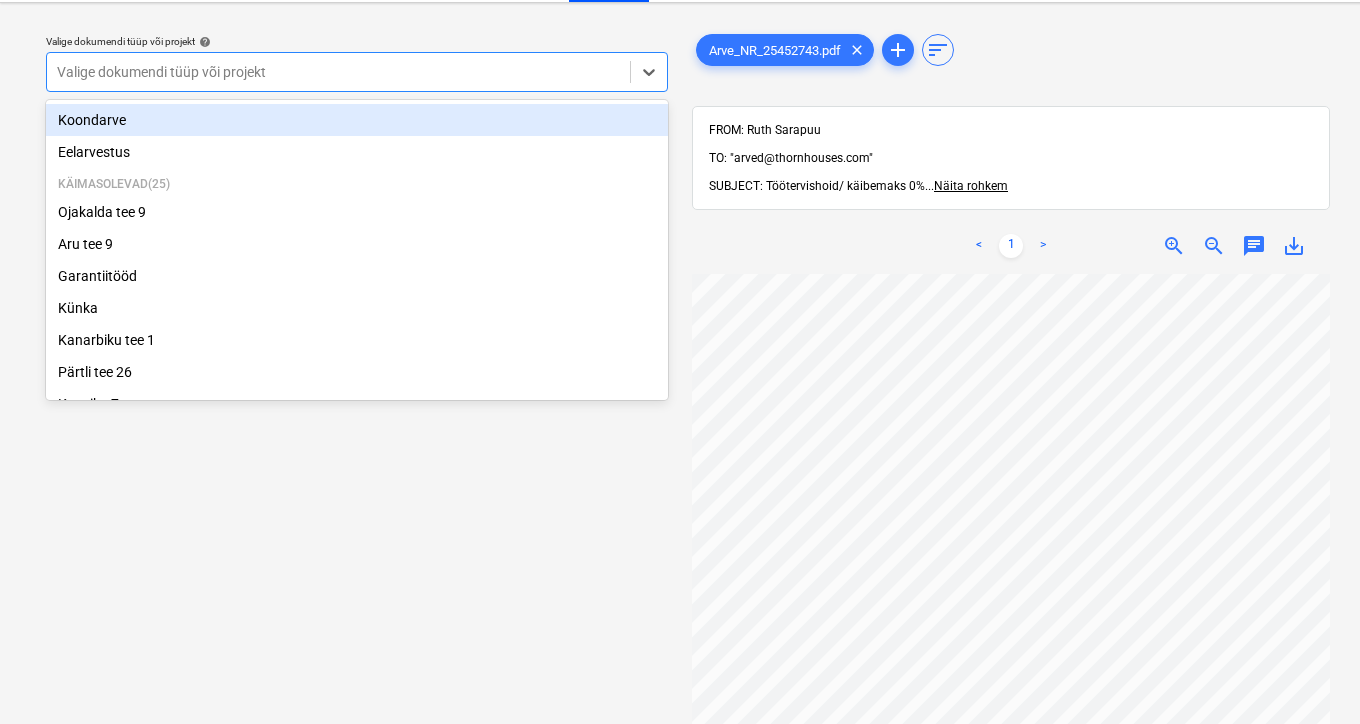 click on "Valige dokumendi tüüp või projekt" at bounding box center [338, 72] 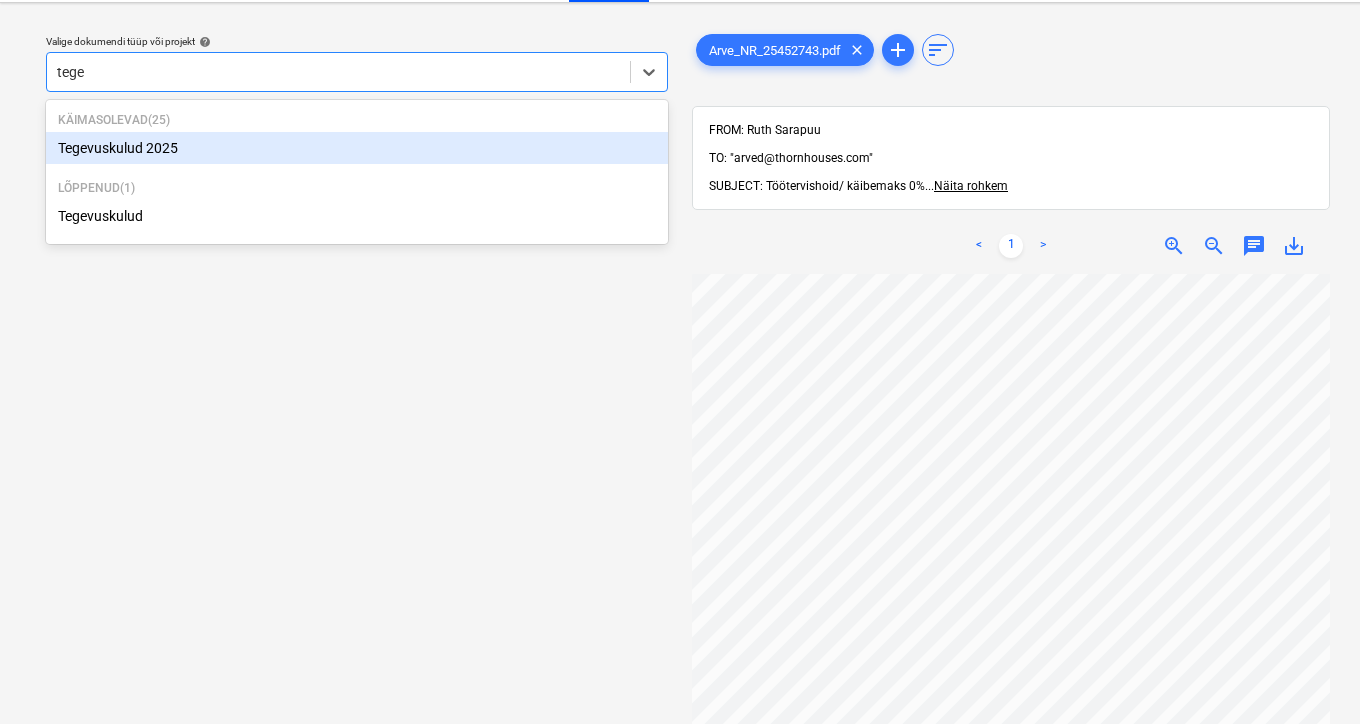 type on "tegev" 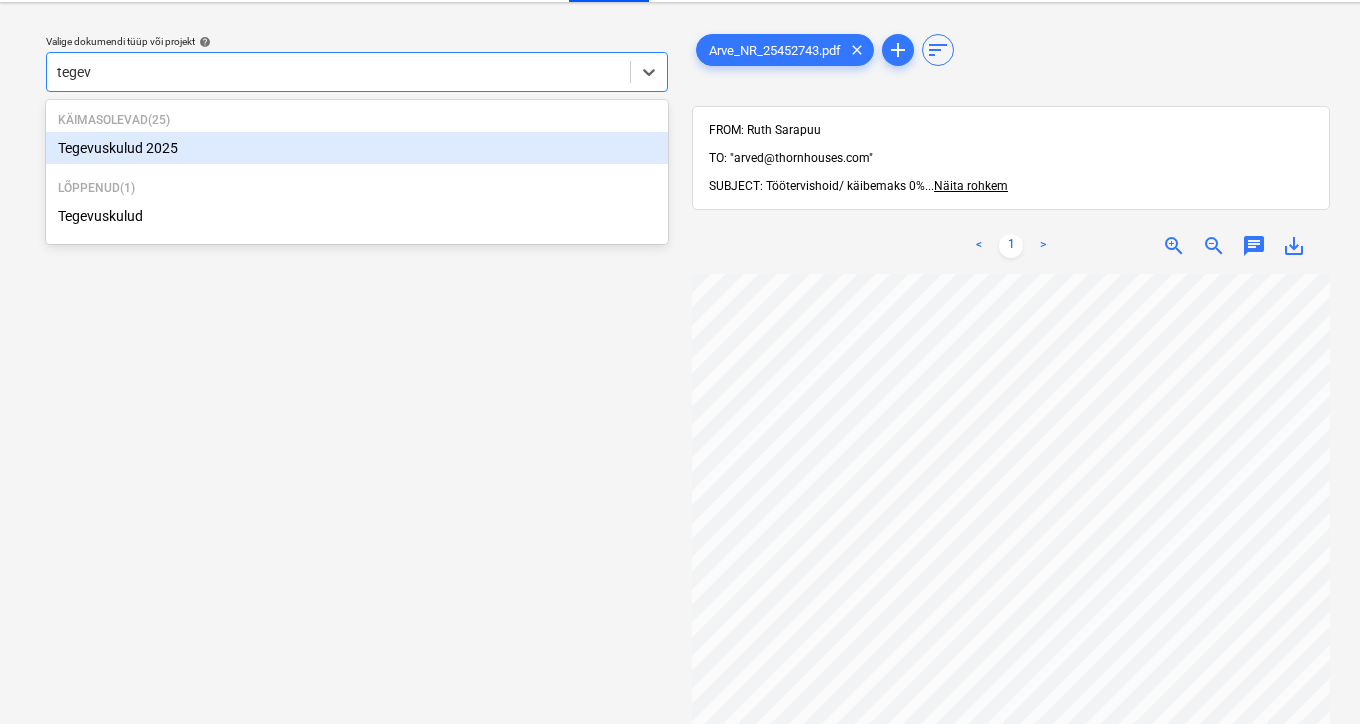 click on "Tegevuskulud 2025" at bounding box center (357, 148) 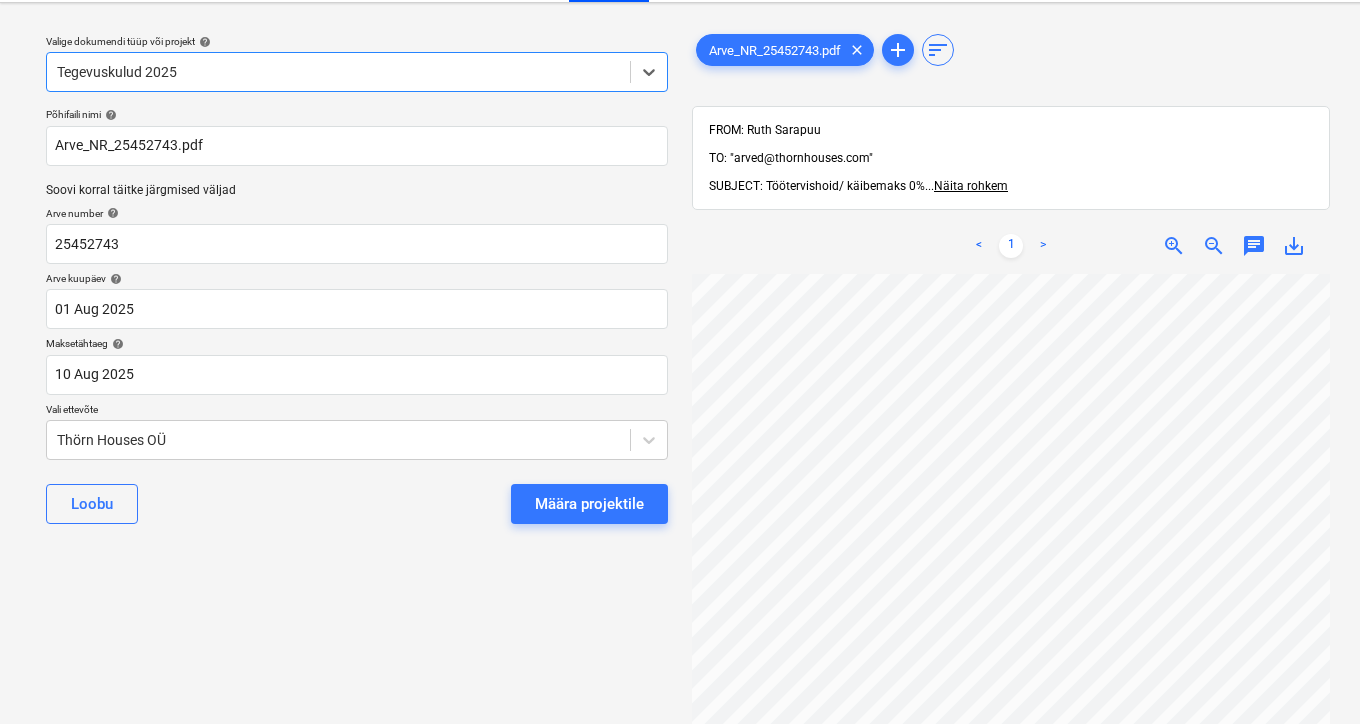 type 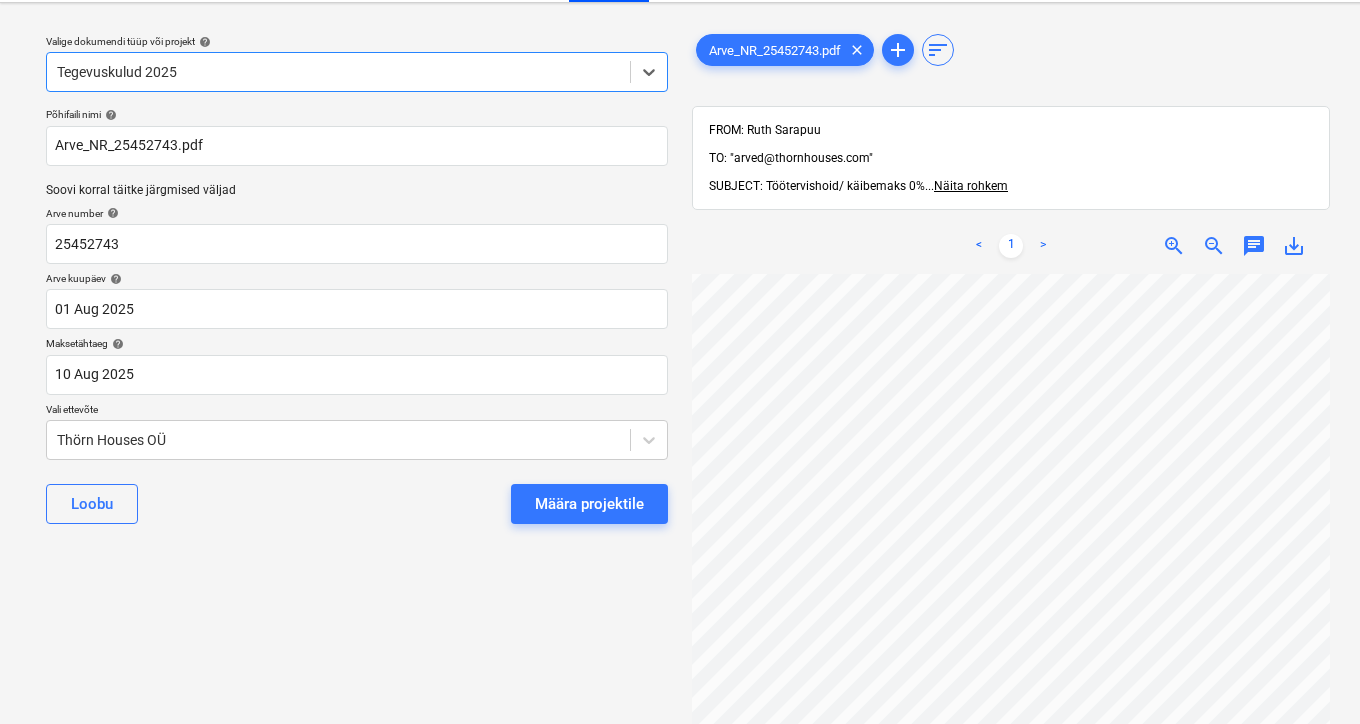 scroll, scrollTop: 0, scrollLeft: 266, axis: horizontal 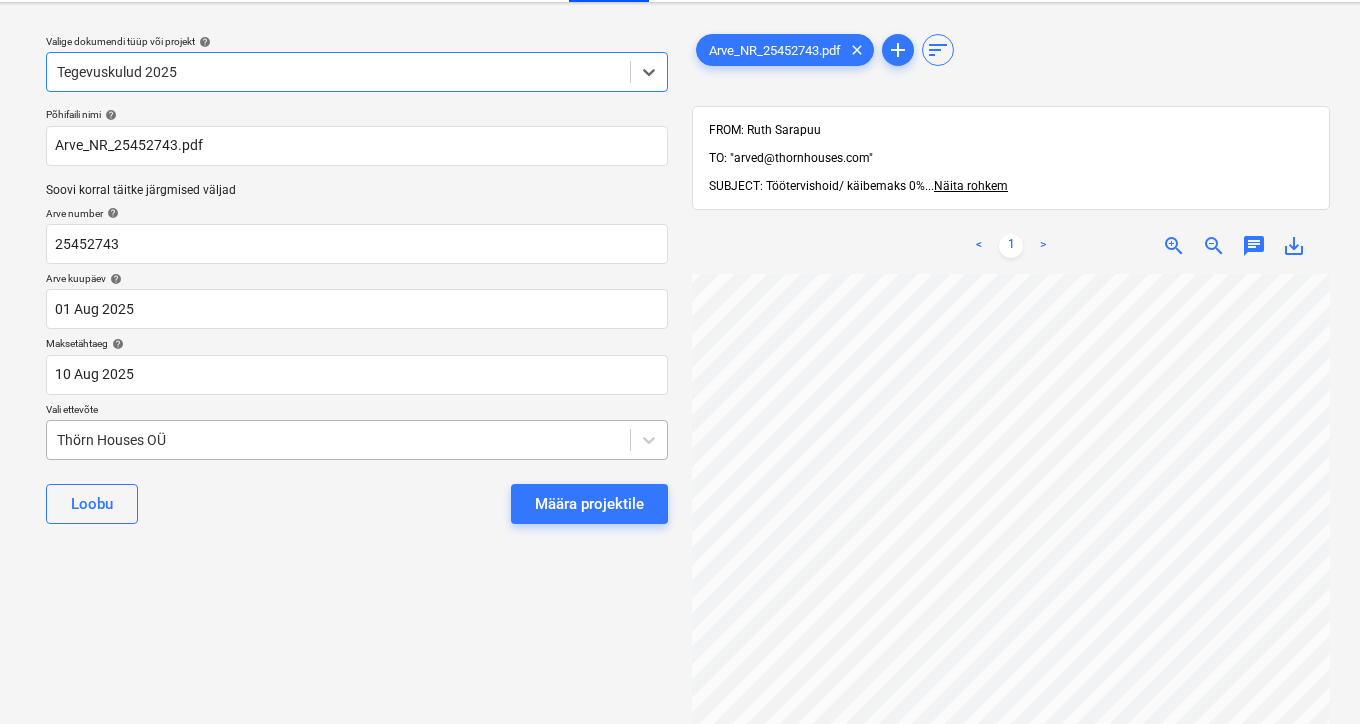 click on "Thörn Houses OÜ" at bounding box center [357, 440] 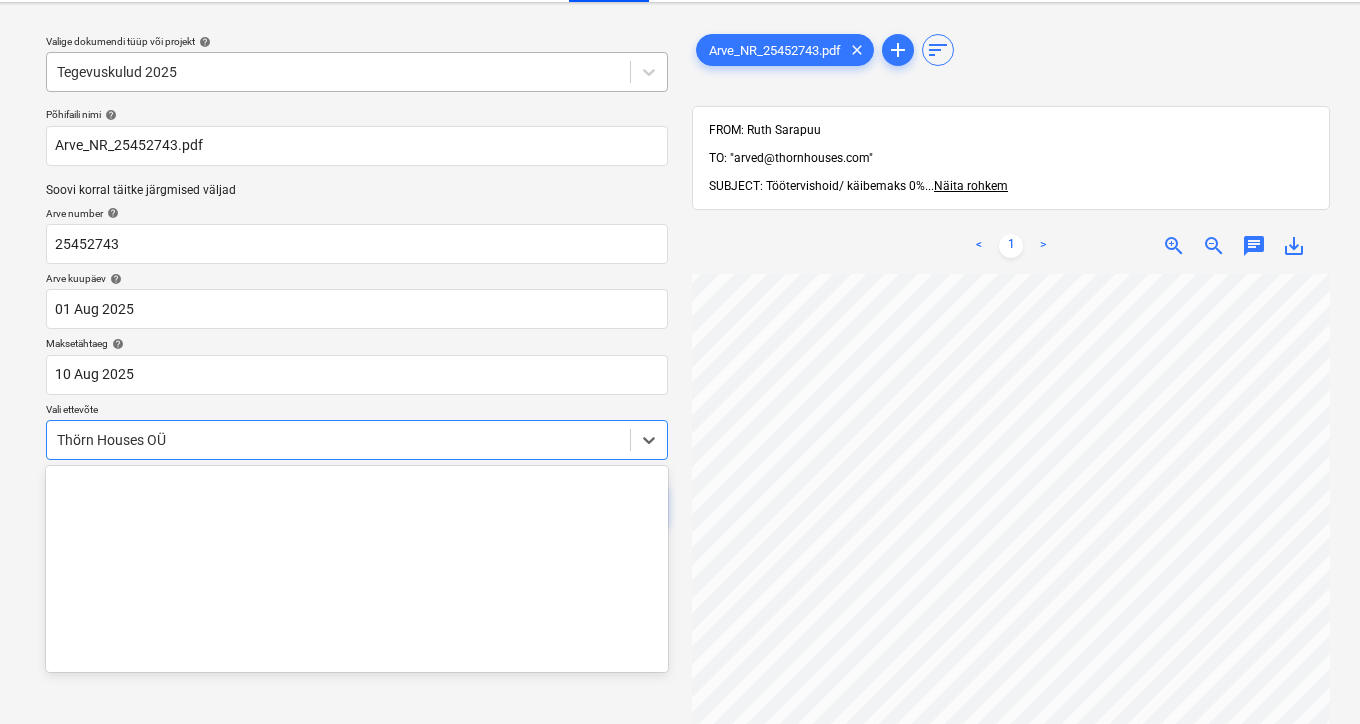 scroll, scrollTop: 101, scrollLeft: 0, axis: vertical 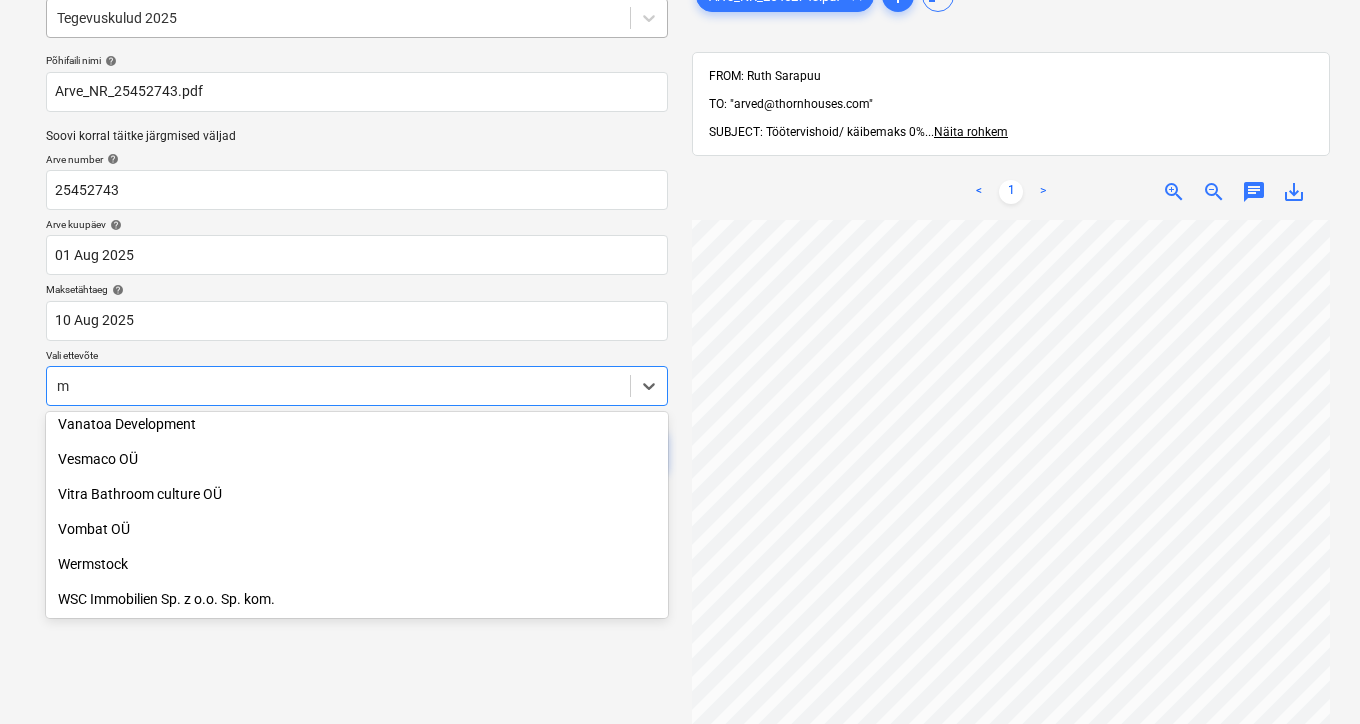 type on "my" 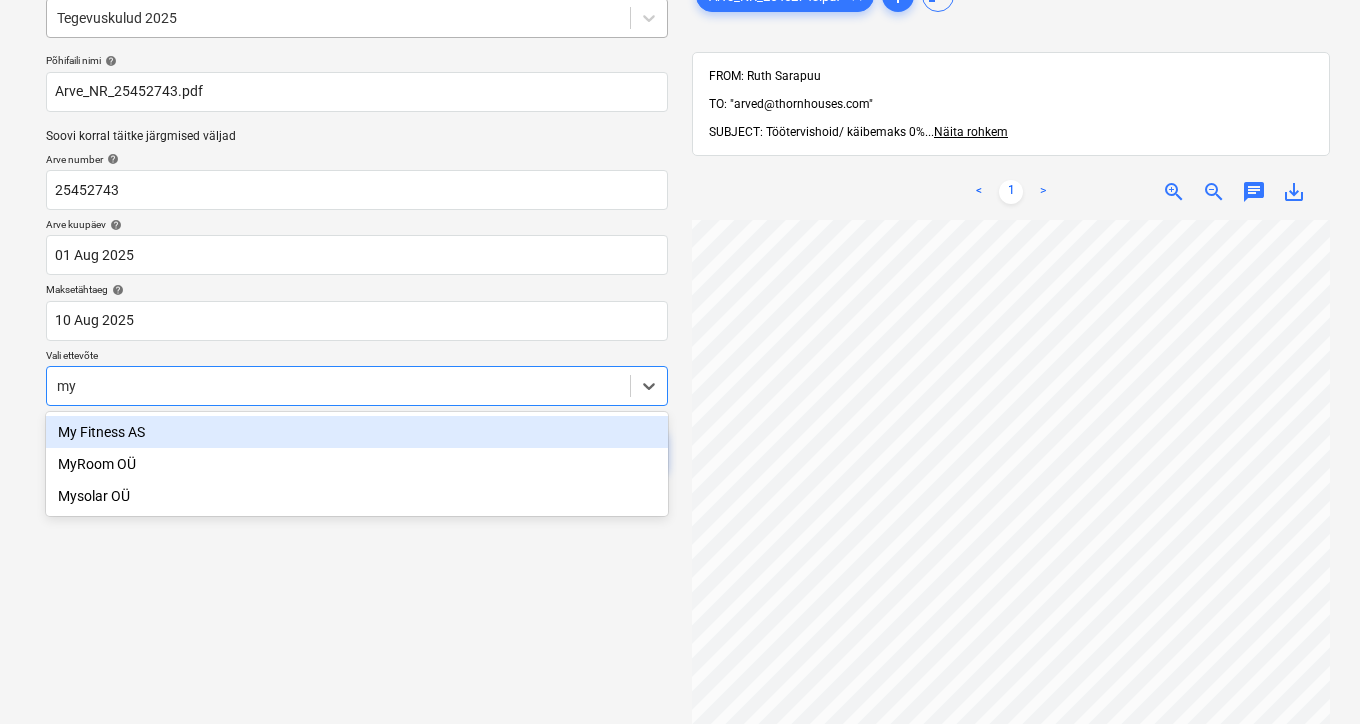 click on "My Fitness AS" at bounding box center (357, 432) 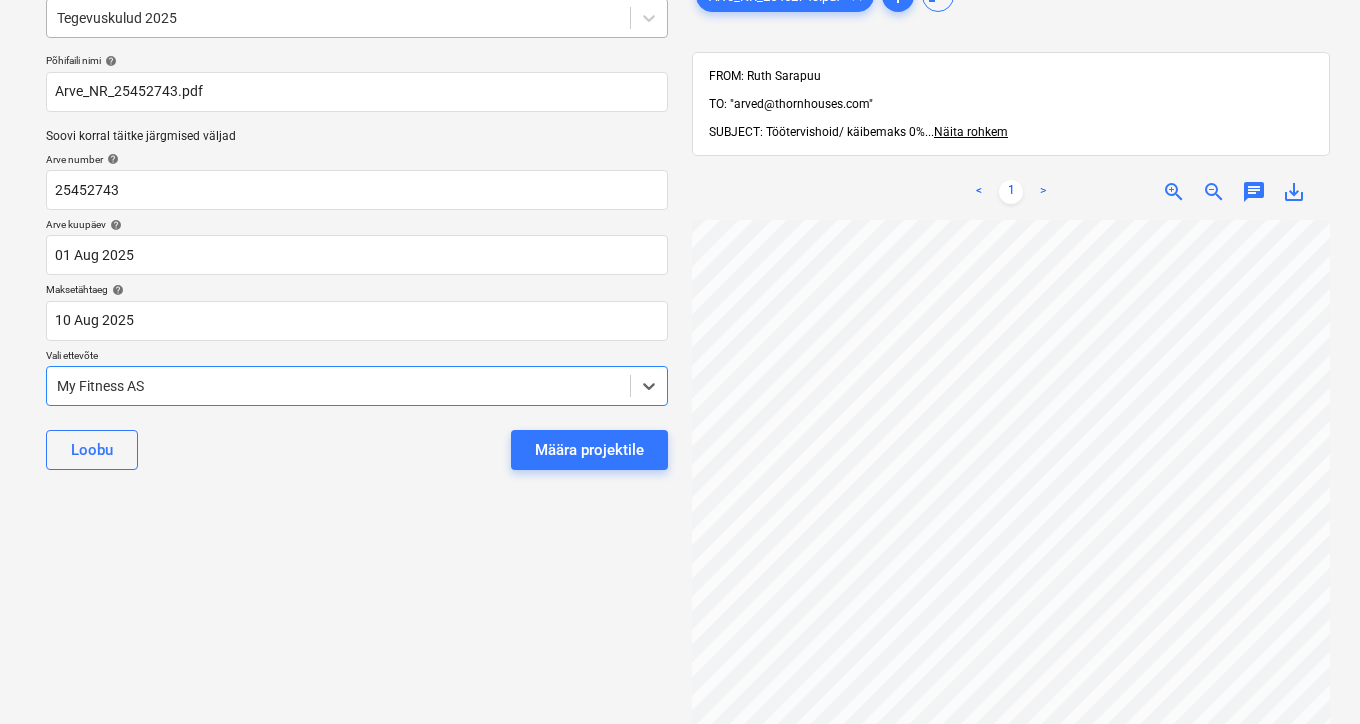 scroll, scrollTop: 610, scrollLeft: 0, axis: vertical 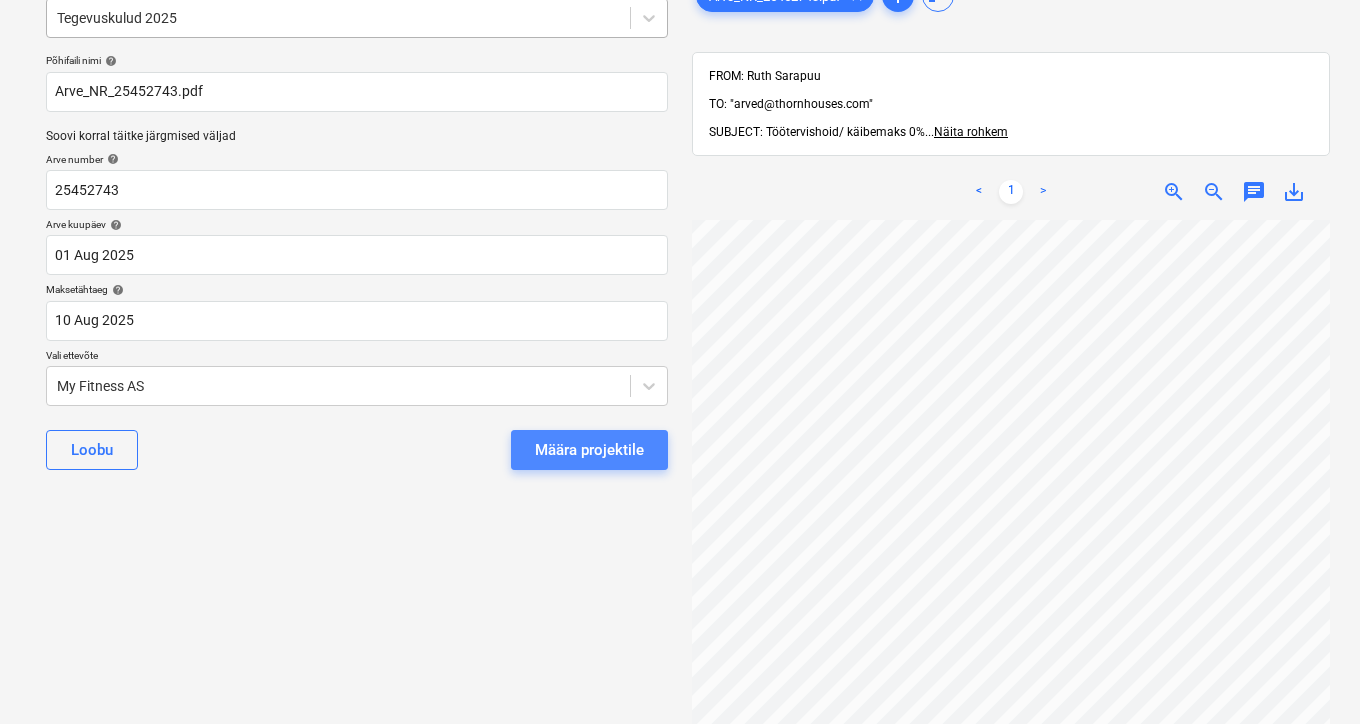 click on "Määra projektile" at bounding box center (589, 450) 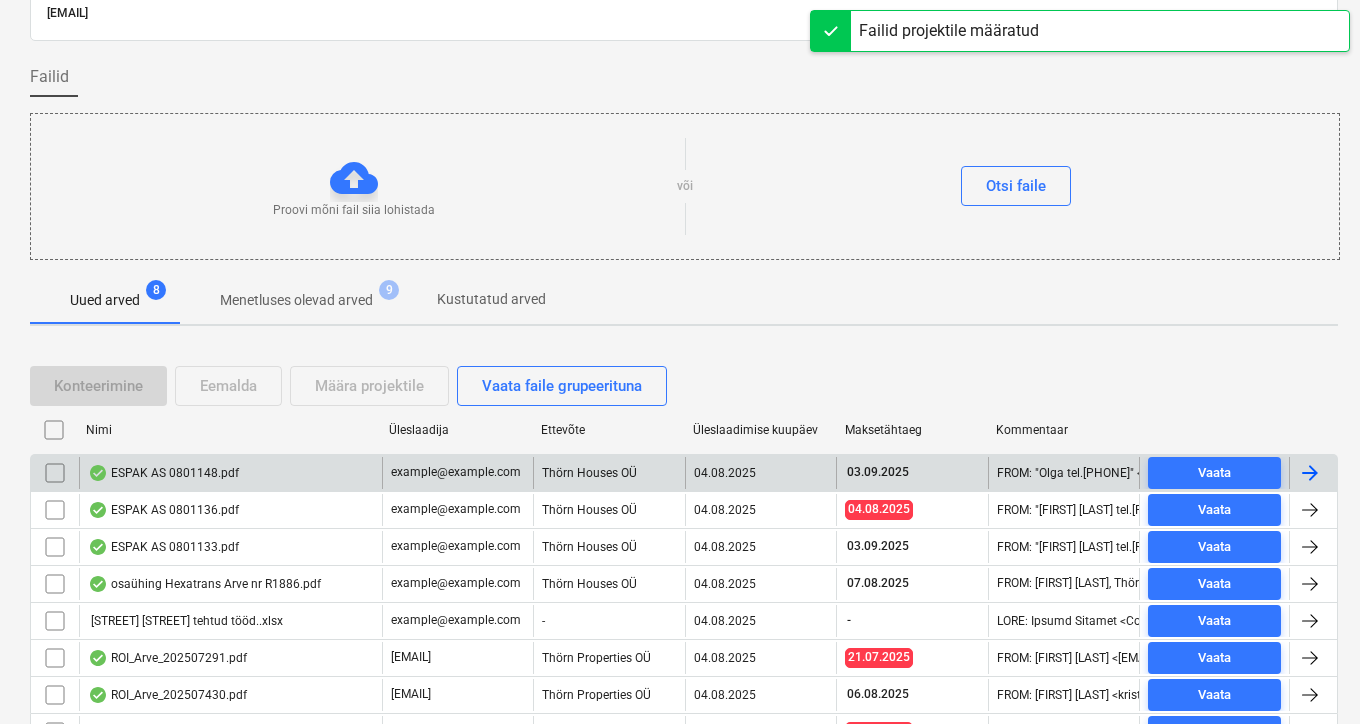 click on "ESPAK AS 0801148.pdf" at bounding box center [230, 473] 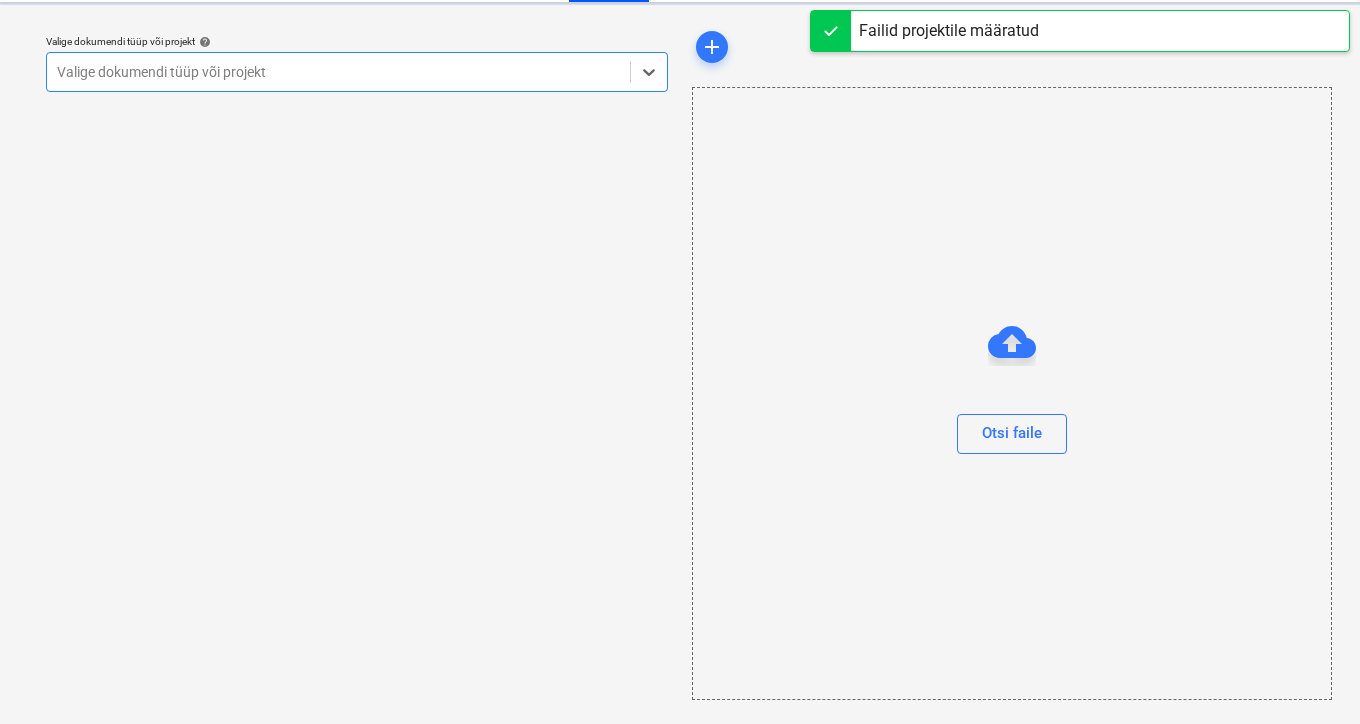 scroll, scrollTop: 48, scrollLeft: 0, axis: vertical 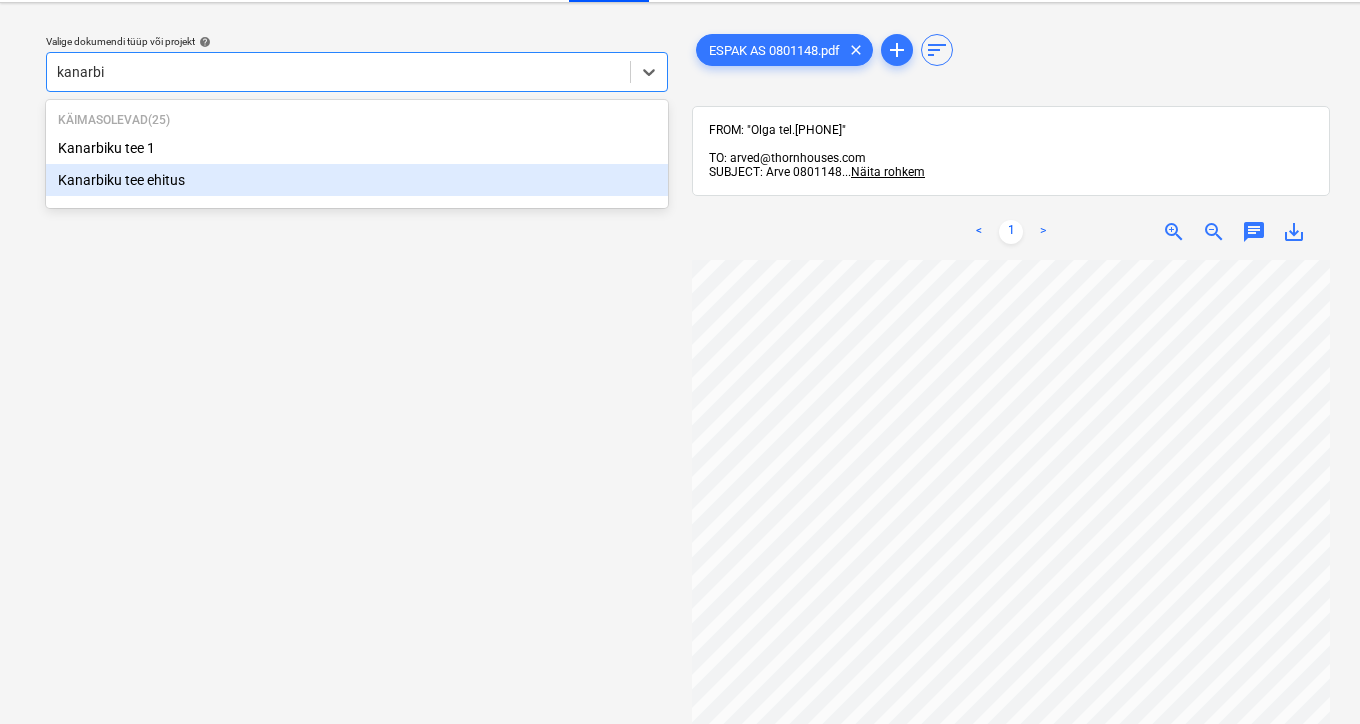 type on "kanarb" 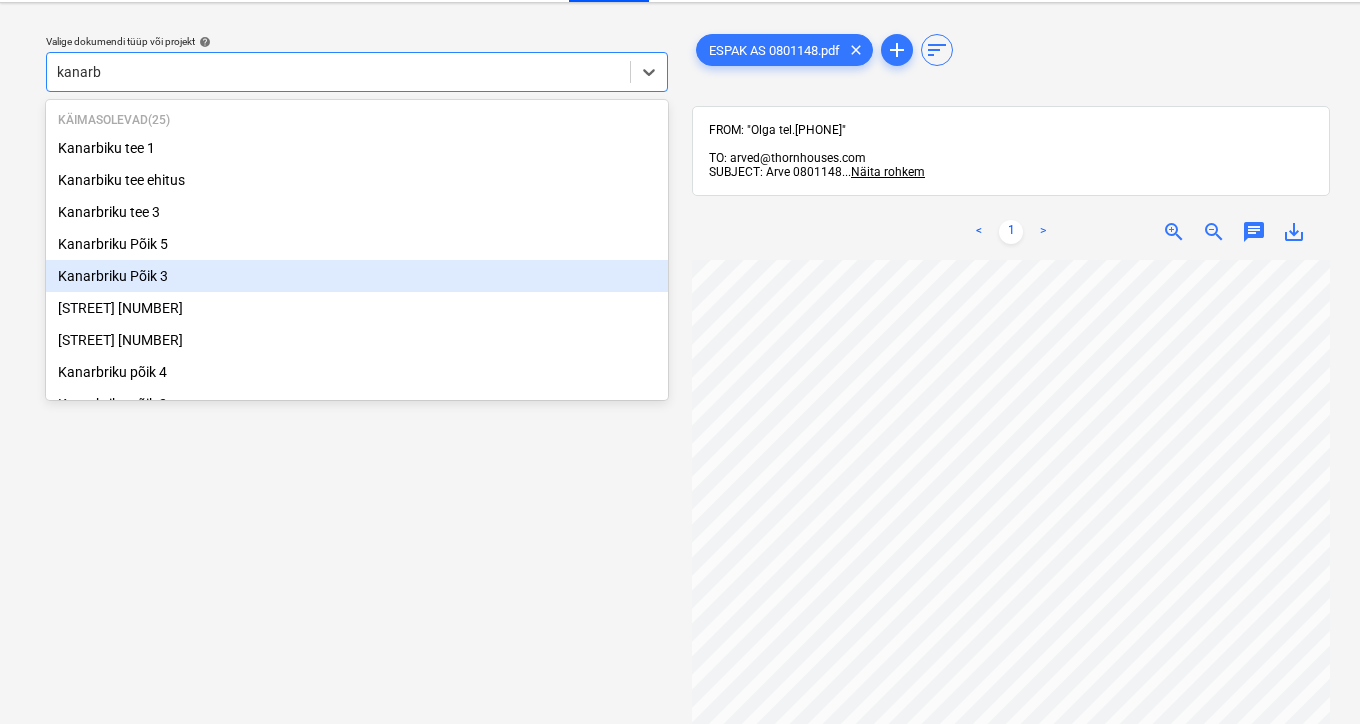 click on "Kanarbriku Põik 3" at bounding box center (357, 276) 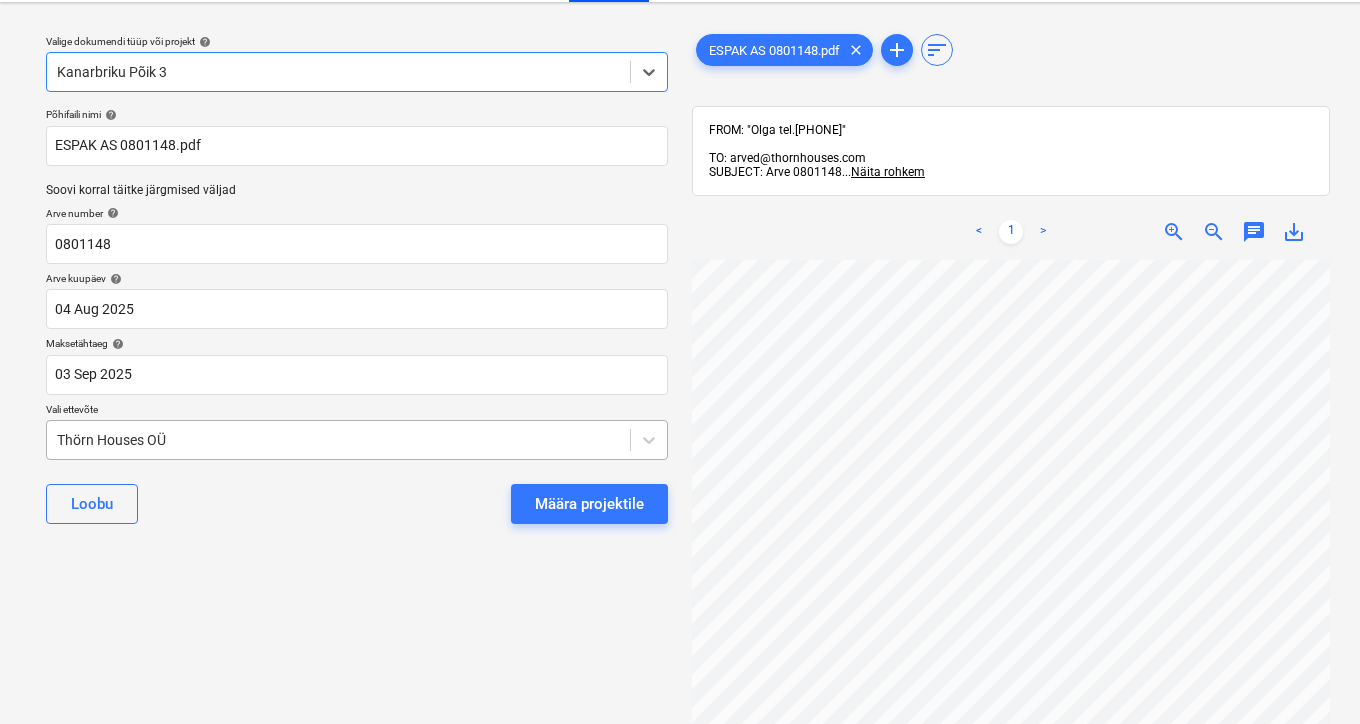 click on "Thörn Houses OÜ" at bounding box center [357, 440] 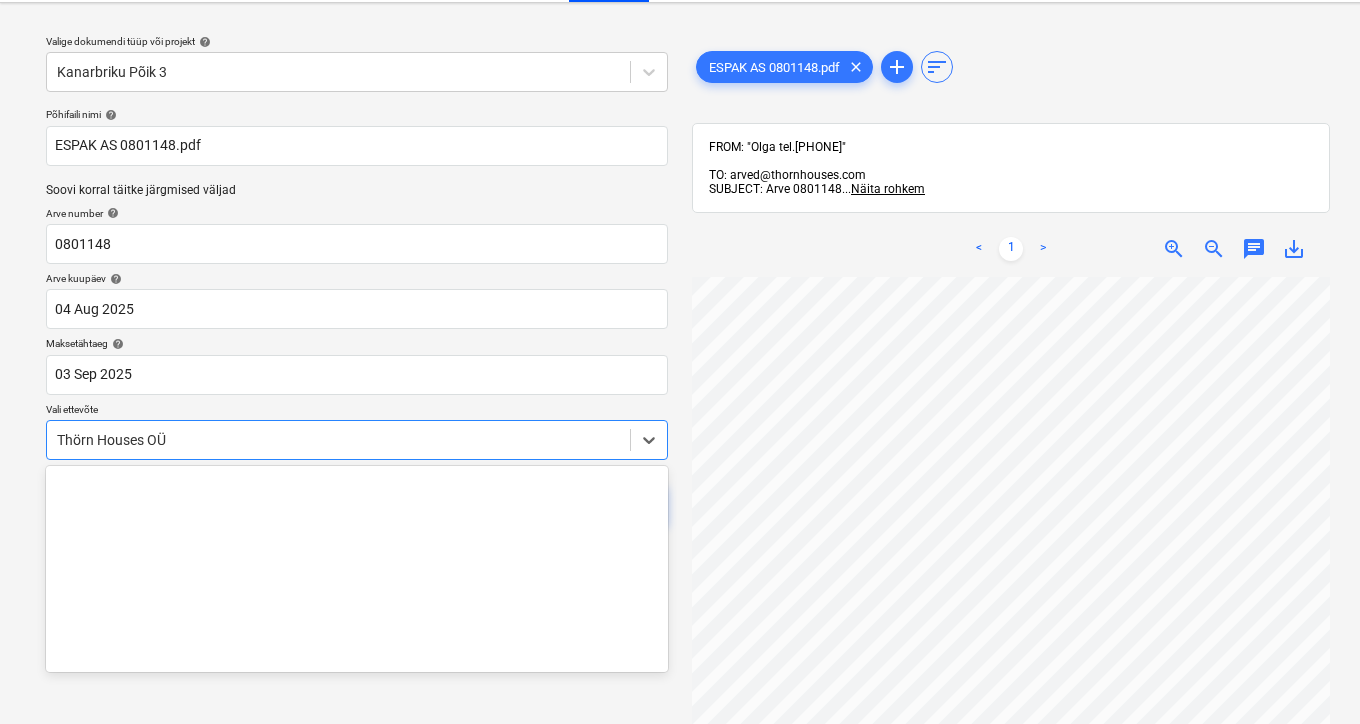 scroll, scrollTop: 101, scrollLeft: 0, axis: vertical 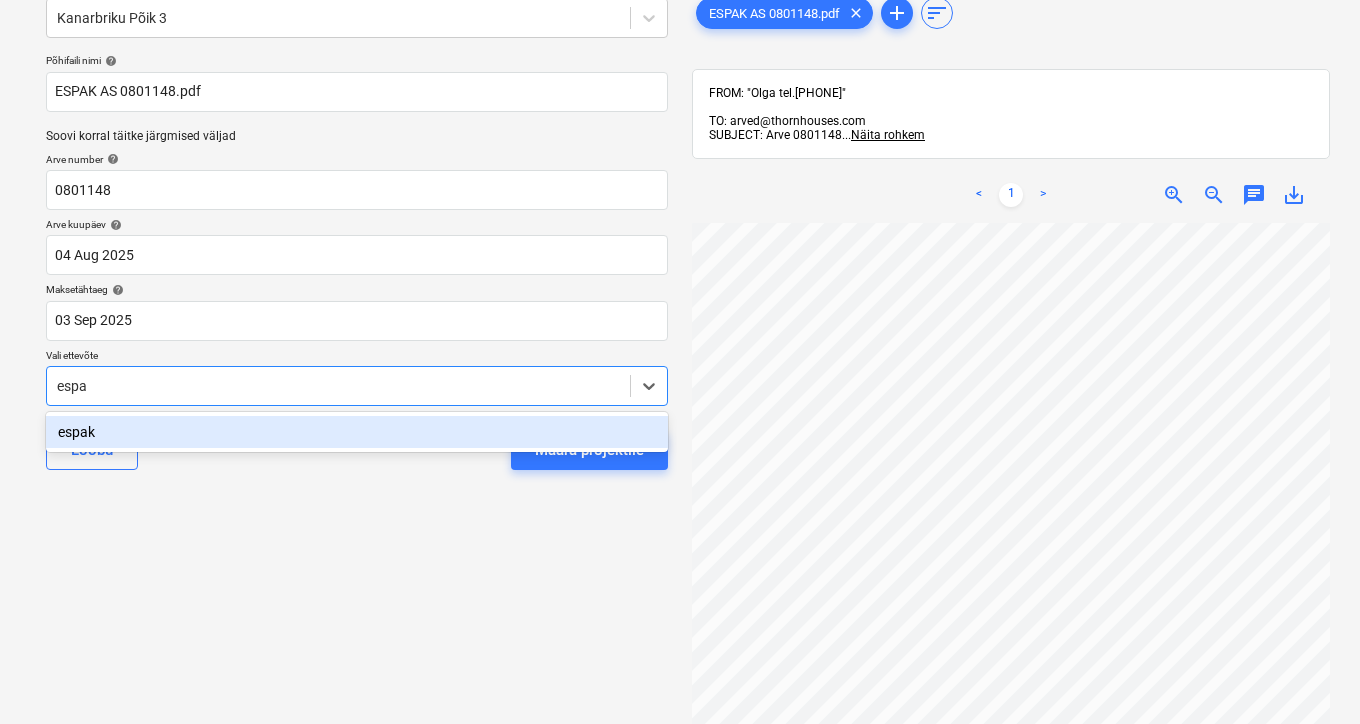type on "espak" 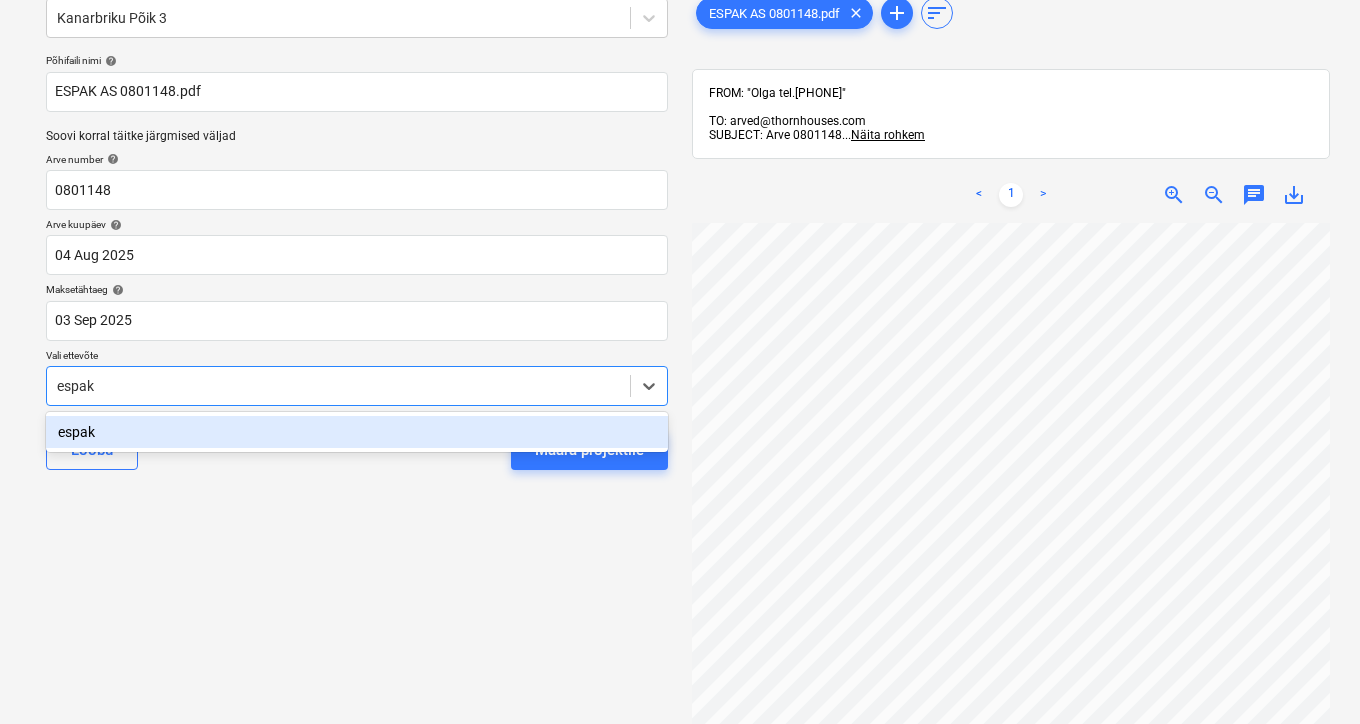 click on "espak" at bounding box center [357, 432] 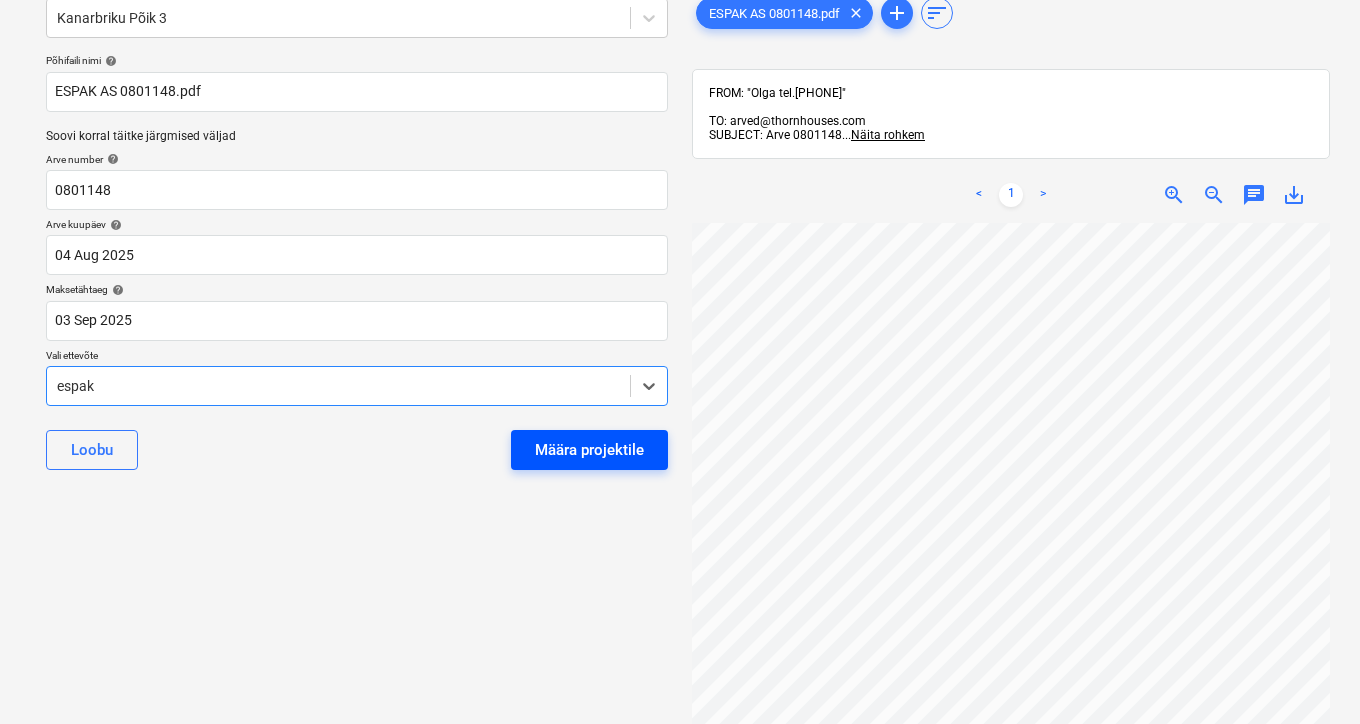 click on "Määra projektile" at bounding box center (589, 450) 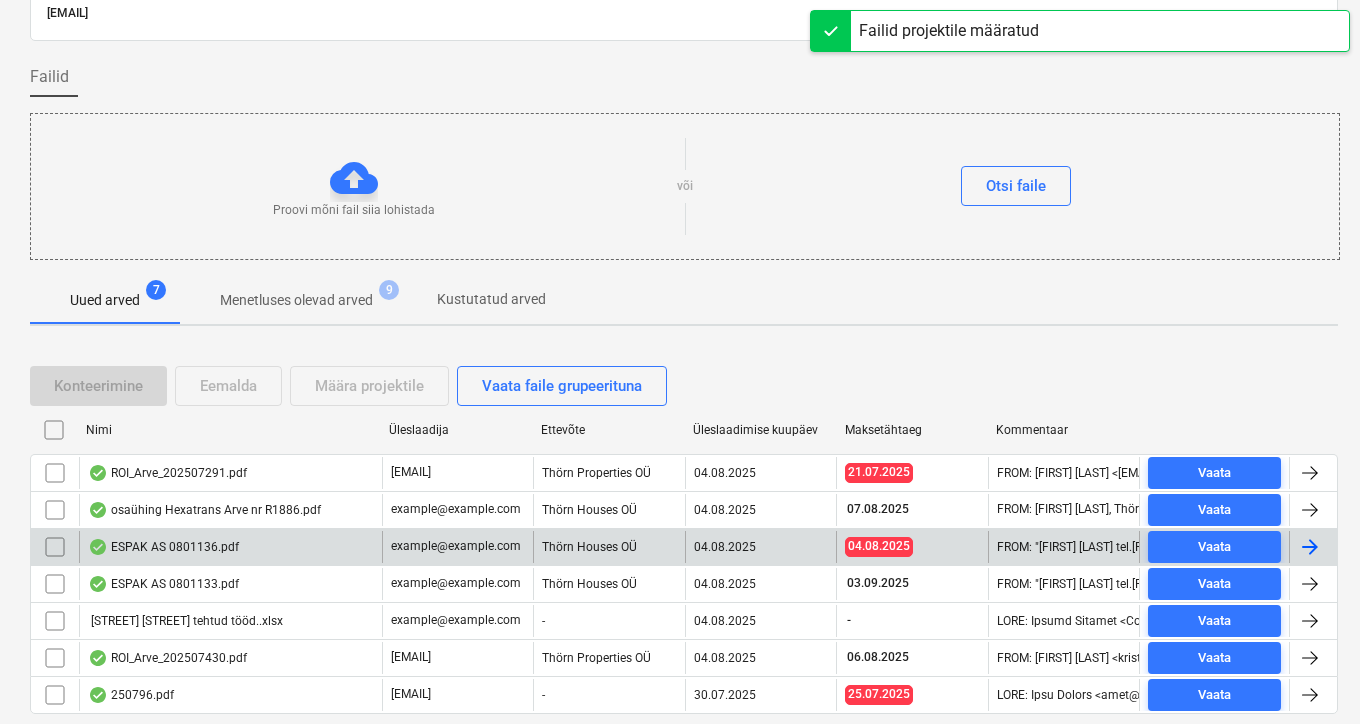 click on "ESPAK AS 0801136.pdf" at bounding box center [163, 547] 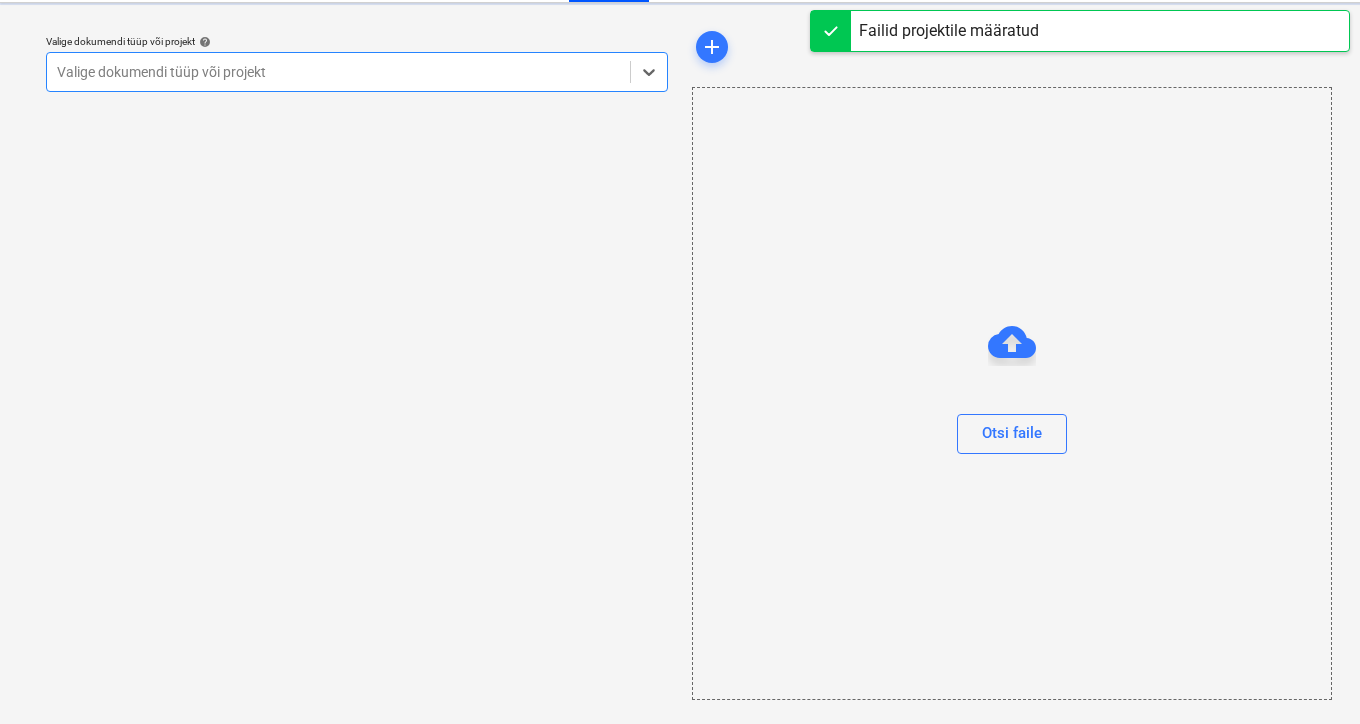 scroll, scrollTop: 48, scrollLeft: 0, axis: vertical 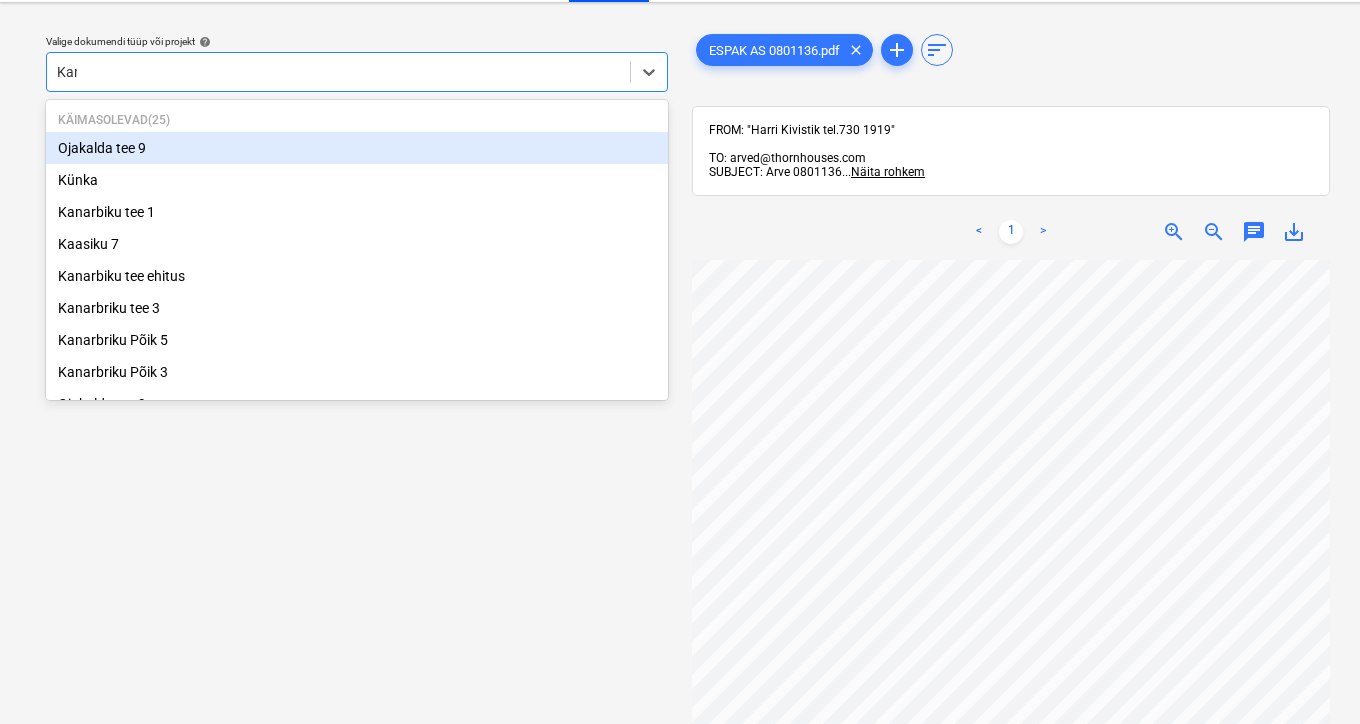type on "Kana" 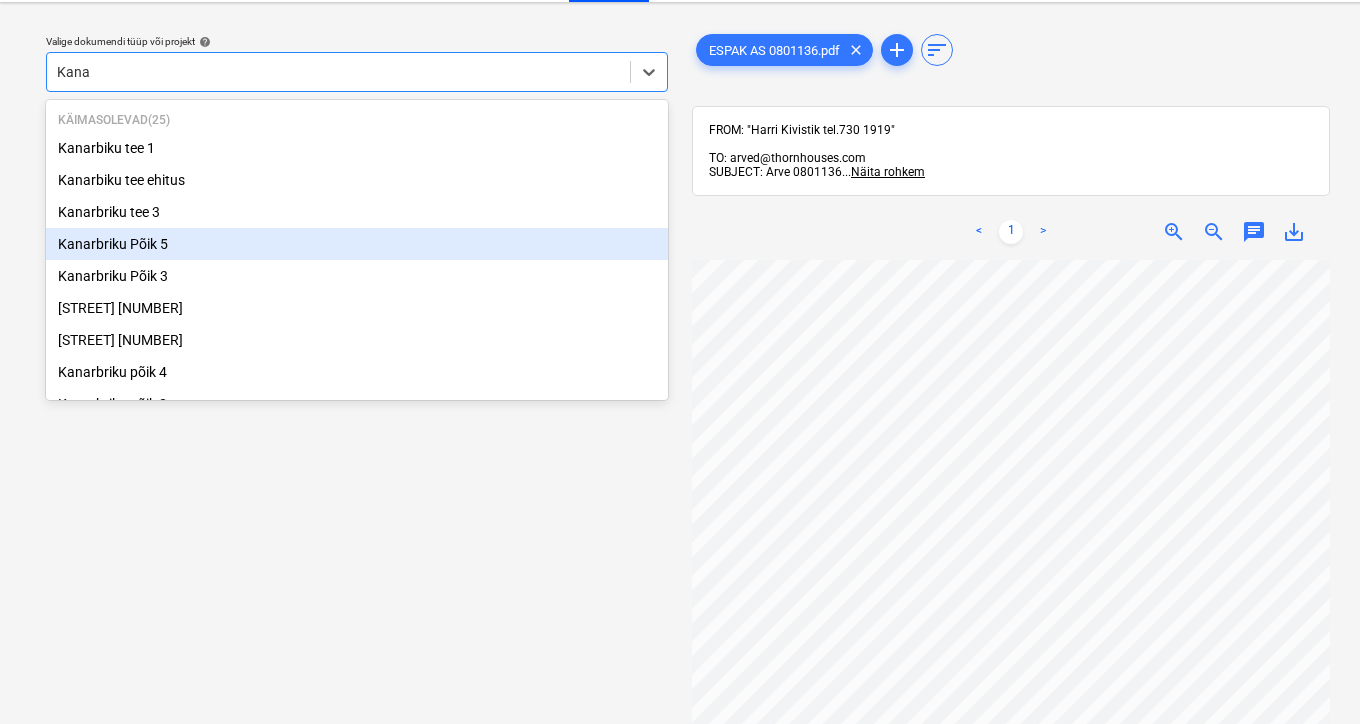 click on "Kanarbriku Põik 5" at bounding box center [357, 244] 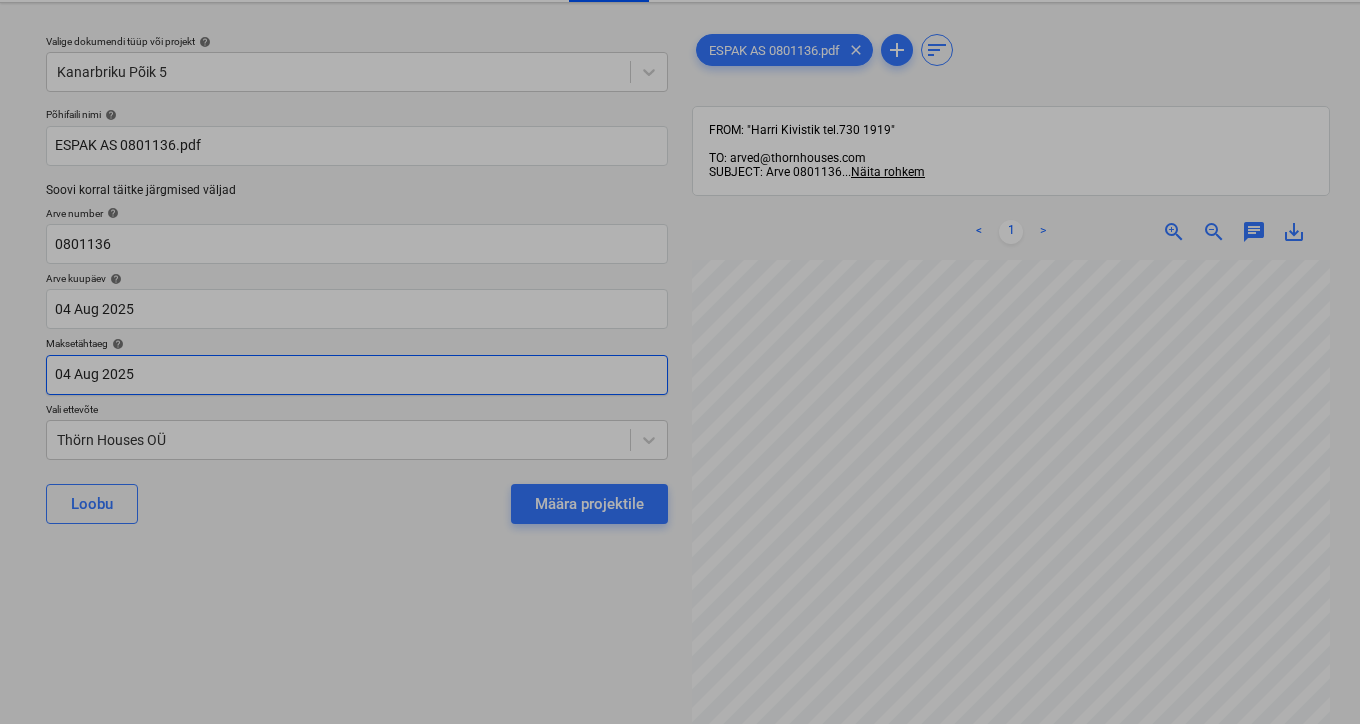 click on "Müük Projektid Kontaktid Ettevõte Koondarved 5 Postkast 9+ format_size keyboard_arrow_down help search Otsi notifications 1 keyboard_arrow_down I. Tataryn keyboard_arrow_down Valige dokumendi tüüp või projekt help Kanarbriku Põik 5 Põhifaili nimi help ESPAK AS 0801136.pdf Soovi korral täitke järgmised väljad Arve number help 0801136 Arve kuupäev help 04 Aug 2025 04.08.2025 Press the down arrow key to interact with the calendar and
select a date. Press the question mark key to get the keyboard shortcuts for changing dates. Maksetähtaeg help 04 Aug 2025 04.08.2025 Press the down arrow key to interact with the calendar and
select a date. Press the question mark key to get the keyboard shortcuts for changing dates. Vali ettevõte Thörn Houses OÜ   Loobu Määra projektile ESPAK AS 0801136.pdf clear add sort FROM: "[FIRST] [LAST] tel.[PHONE]"  TO: arved@thornhouses.com SUBJECT: Arve 0801136 ...  Näita rohkem ...  Näita rohkem < 1 > zoom_in zoom_out chat 0 save_alt
Su Mo Tu 1" at bounding box center [680, 314] 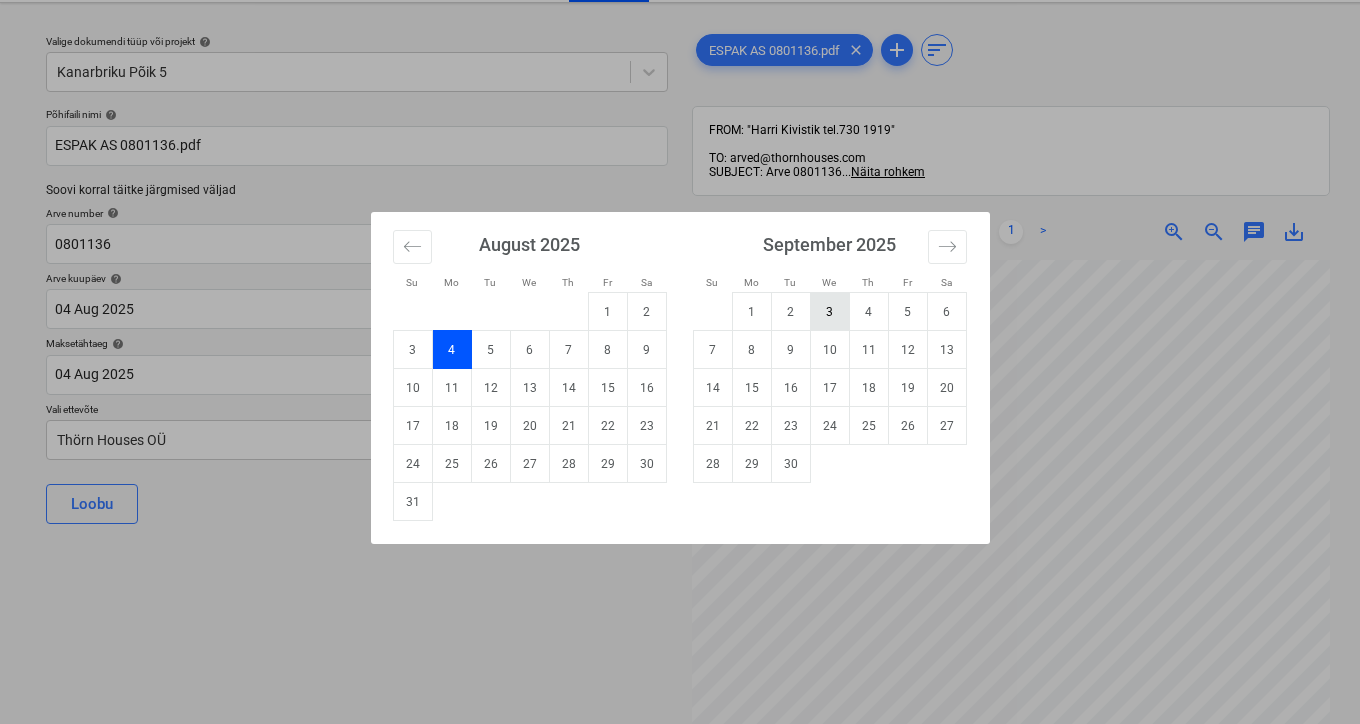 click on "3" at bounding box center (829, 312) 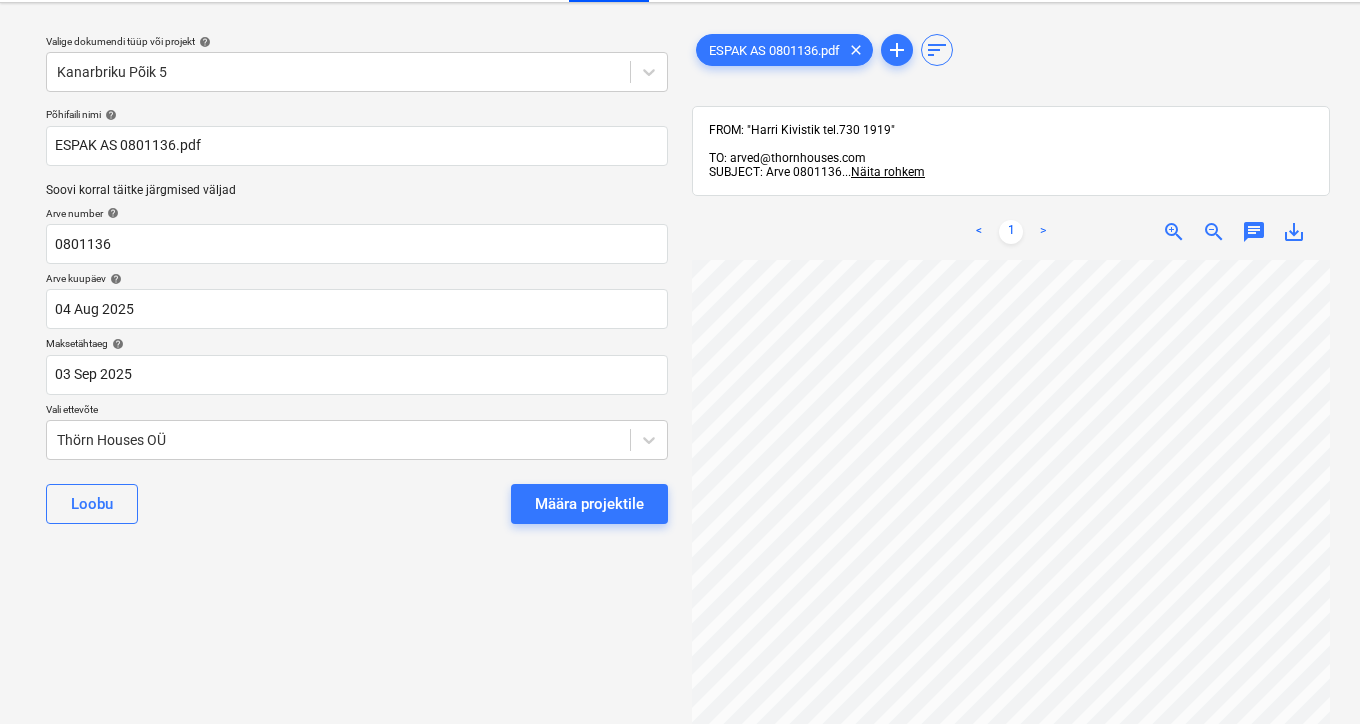 type on "03 Sep 2025" 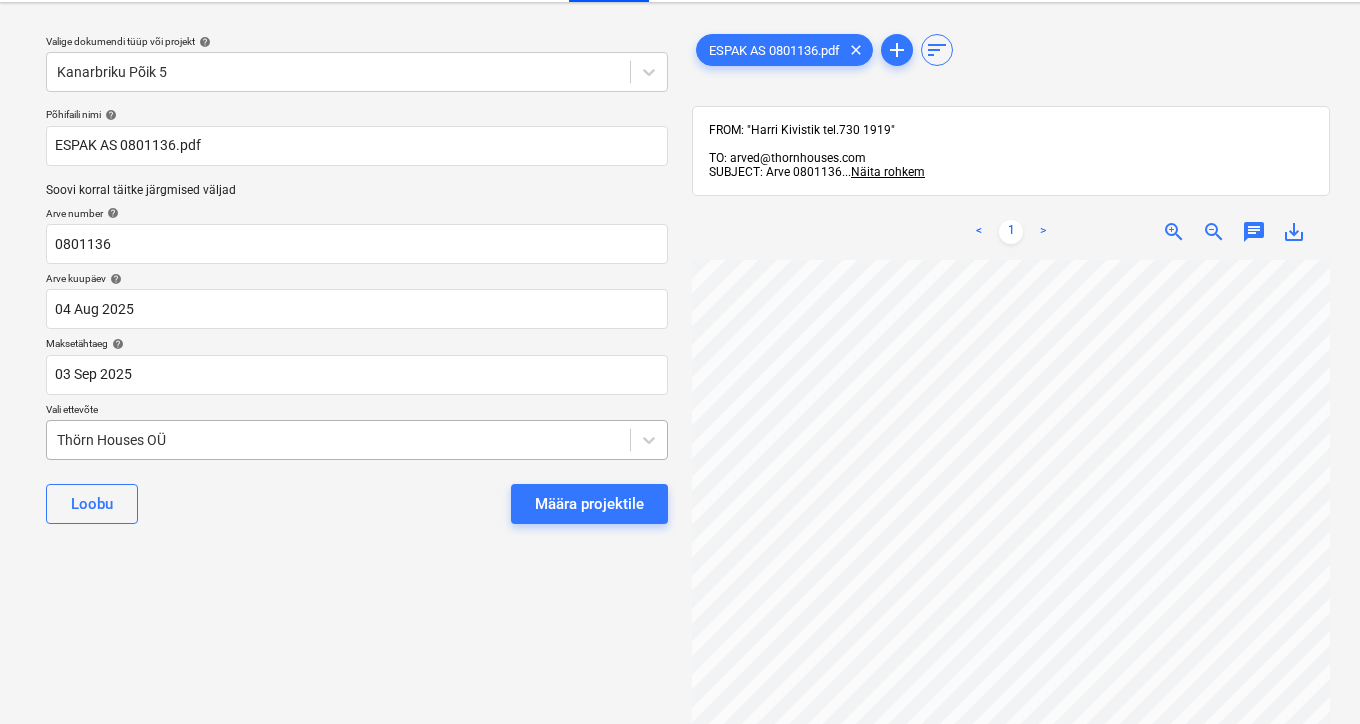 click on "Müük Projektid Kontaktid Ettevõte Koondarved 5 Postkast 9+ format_size keyboard_arrow_down help search Otsi notifications 1 keyboard_arrow_down I. Tataryn keyboard_arrow_down Valige dokumendi tüüp või projekt help Kanarbriku Põik 5 Põhifaili nimi help ESPAK AS 0801136.pdf Soovi korral täitke järgmised väljad Arve number help 0801136 Arve kuupäev help 04 Aug 2025 04.08.2025 Press the down arrow key to interact with the calendar and
select a date. Press the question mark key to get the keyboard shortcuts for changing dates. Maksetähtaeg help 03 Sep 2025 03.09.2025 Press the down arrow key to interact with the calendar and
select a date. Press the question mark key to get the keyboard shortcuts for changing dates. Vali ettevõte Thörn Houses OÜ   Loobu Määra projektile ESPAK AS 0801136.pdf clear add sort FROM: "[FIRST] [LAST] tel.[PHONE]"  TO: arved@thornhouses.com SUBJECT: Arve 0801136 ...  Näita rohkem ...  Näita rohkem < 1 > zoom_in zoom_out chat 0 save_alt" at bounding box center (680, 314) 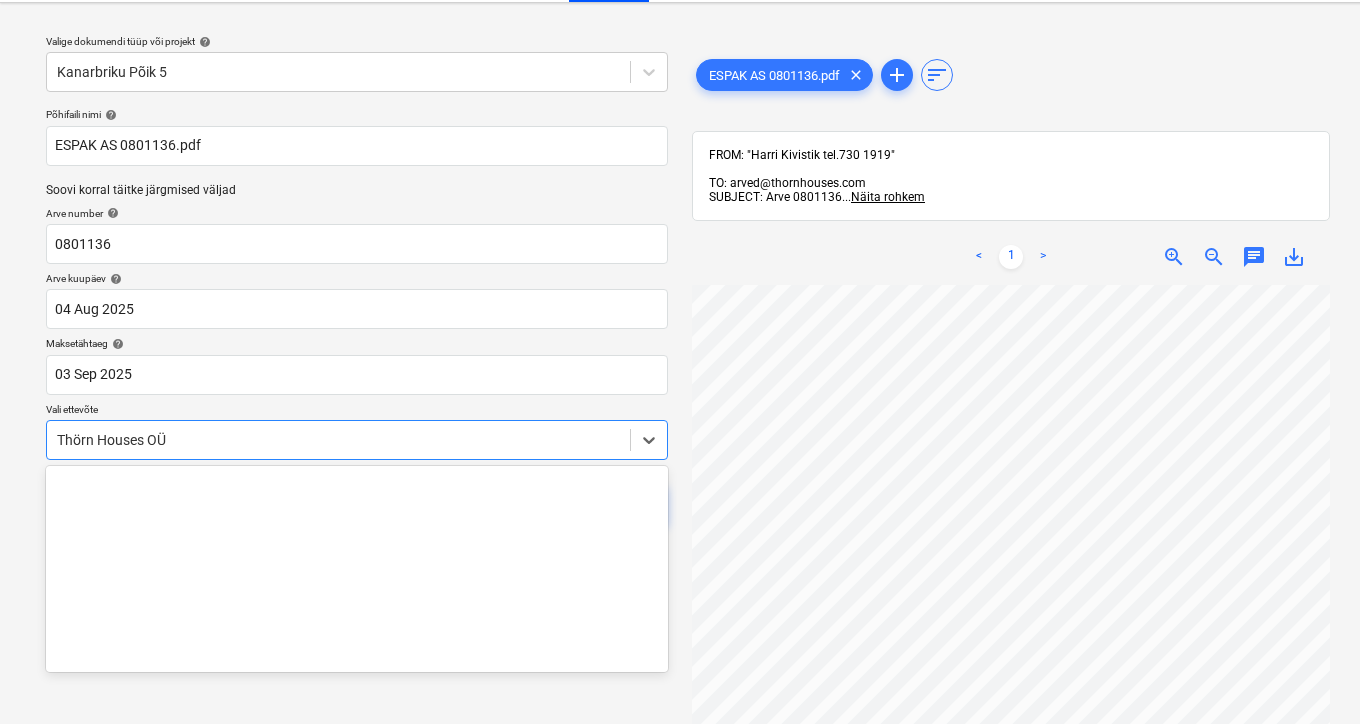 scroll, scrollTop: 101, scrollLeft: 0, axis: vertical 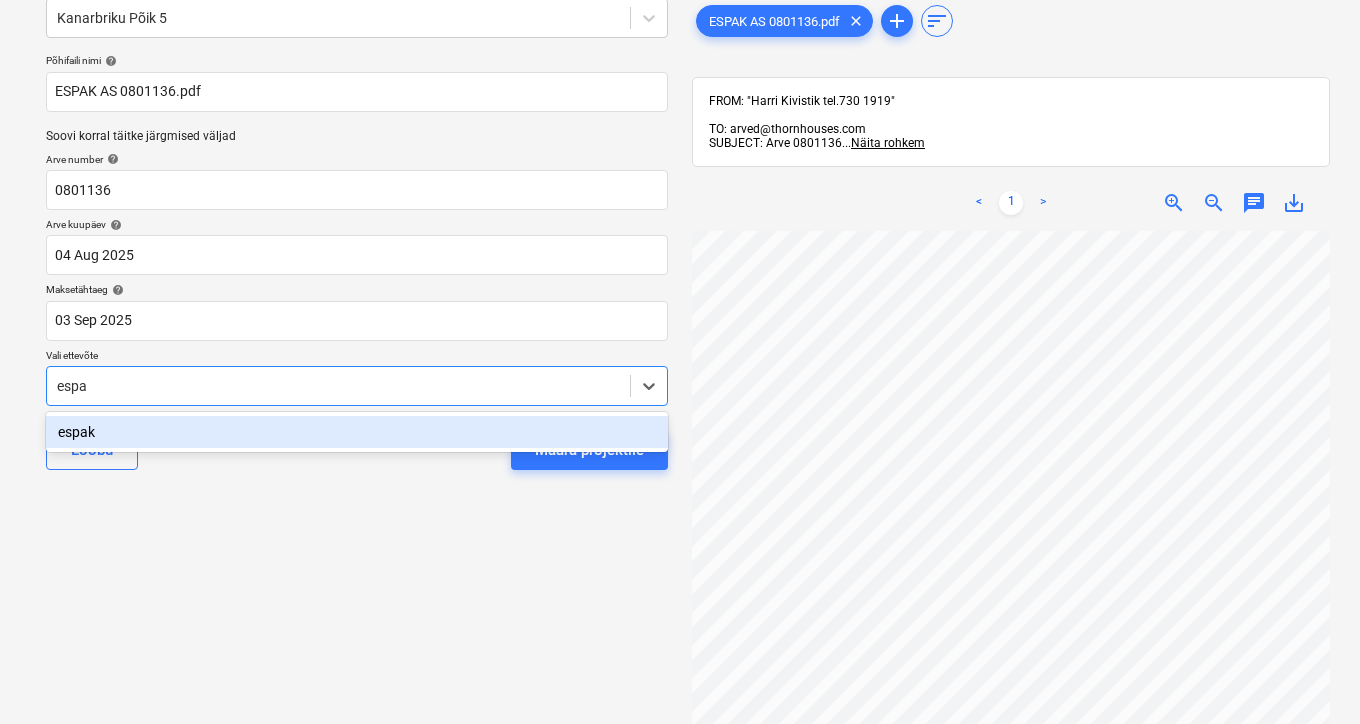 type on "espak" 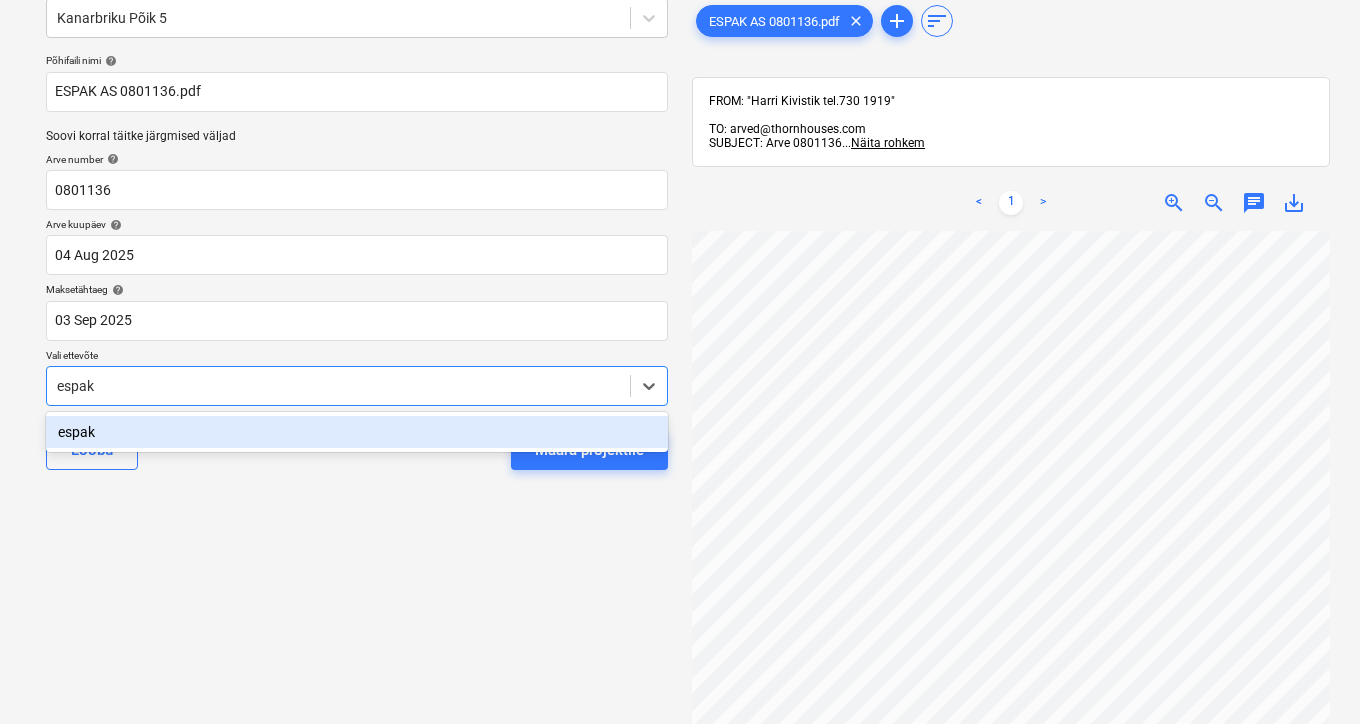 click on "espak" at bounding box center [357, 432] 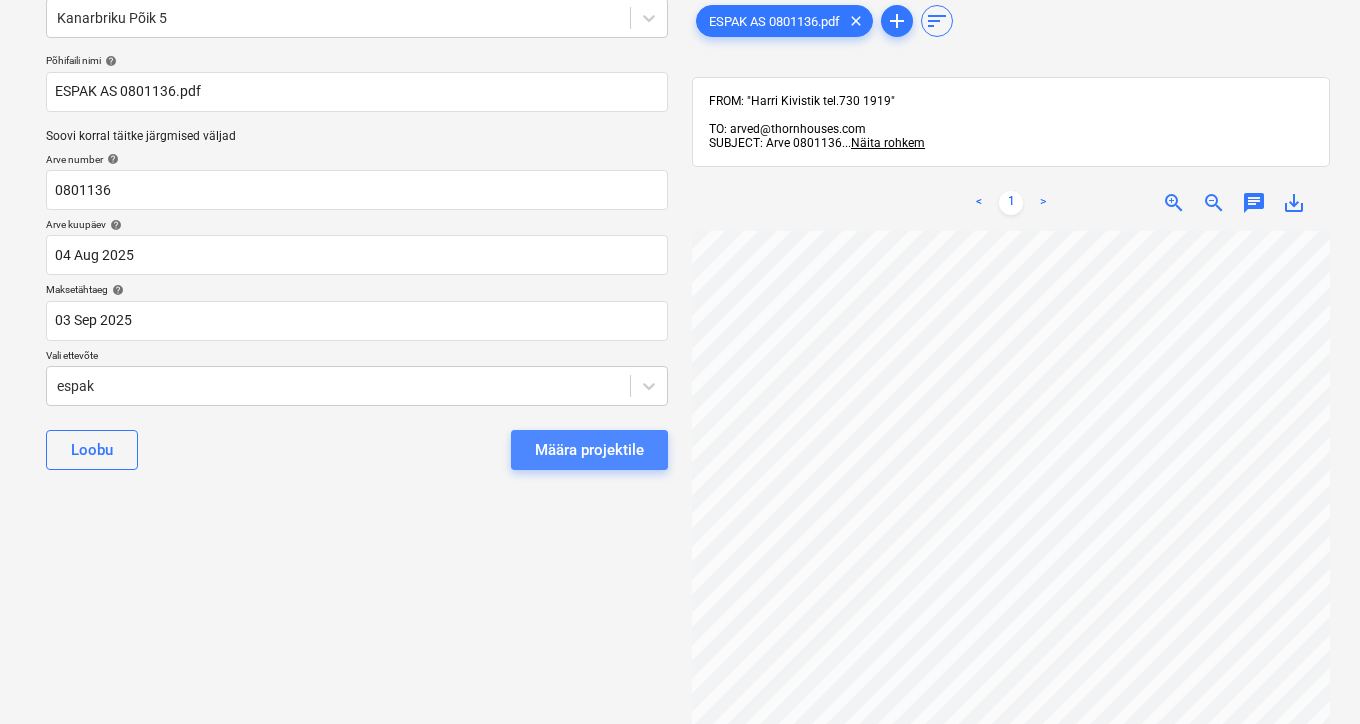 click on "Määra projektile" at bounding box center [589, 450] 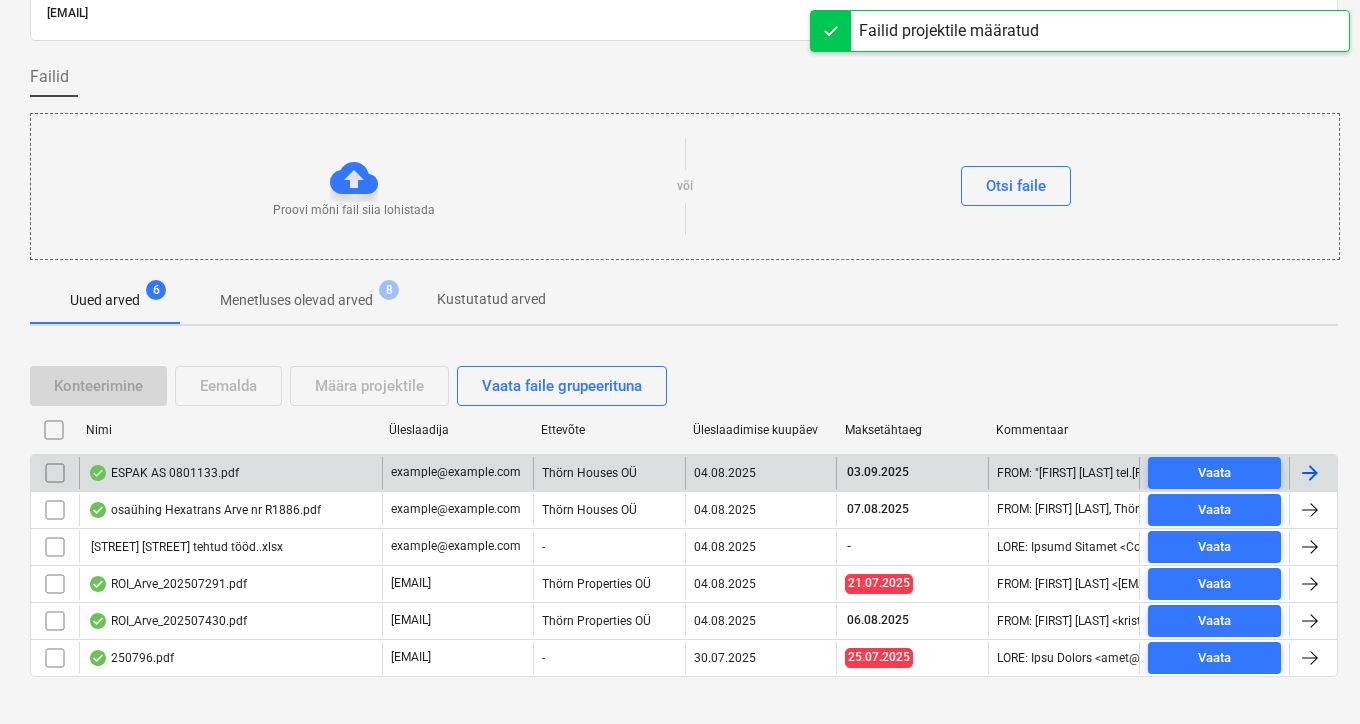 click on "ESPAK AS 0801133.pdf" at bounding box center (163, 473) 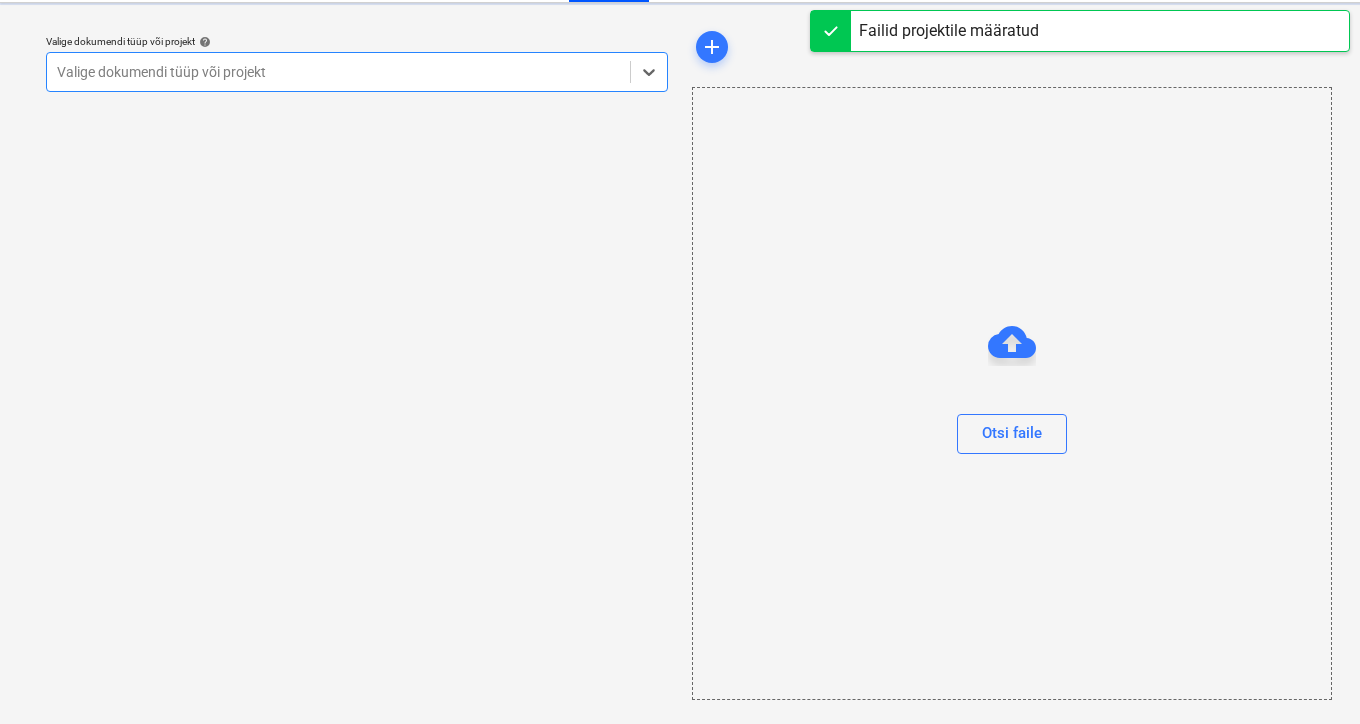 scroll, scrollTop: 48, scrollLeft: 0, axis: vertical 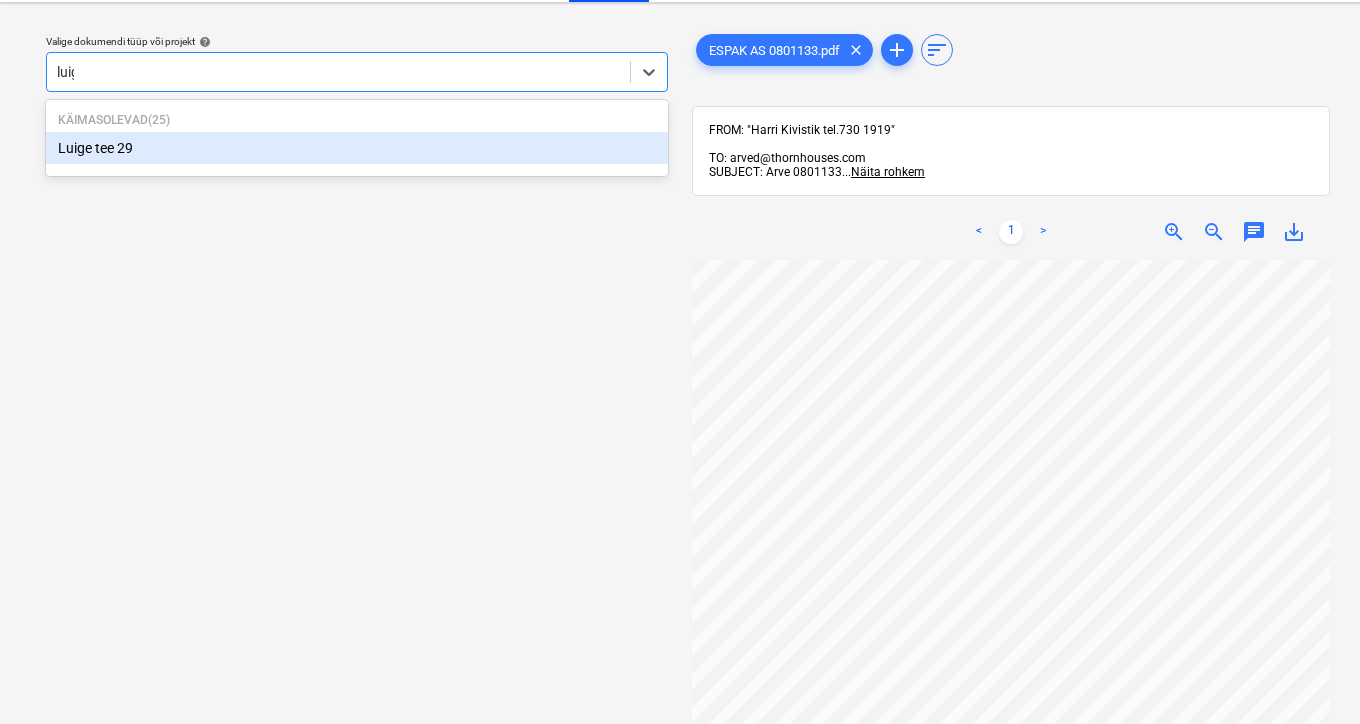 type on "luige" 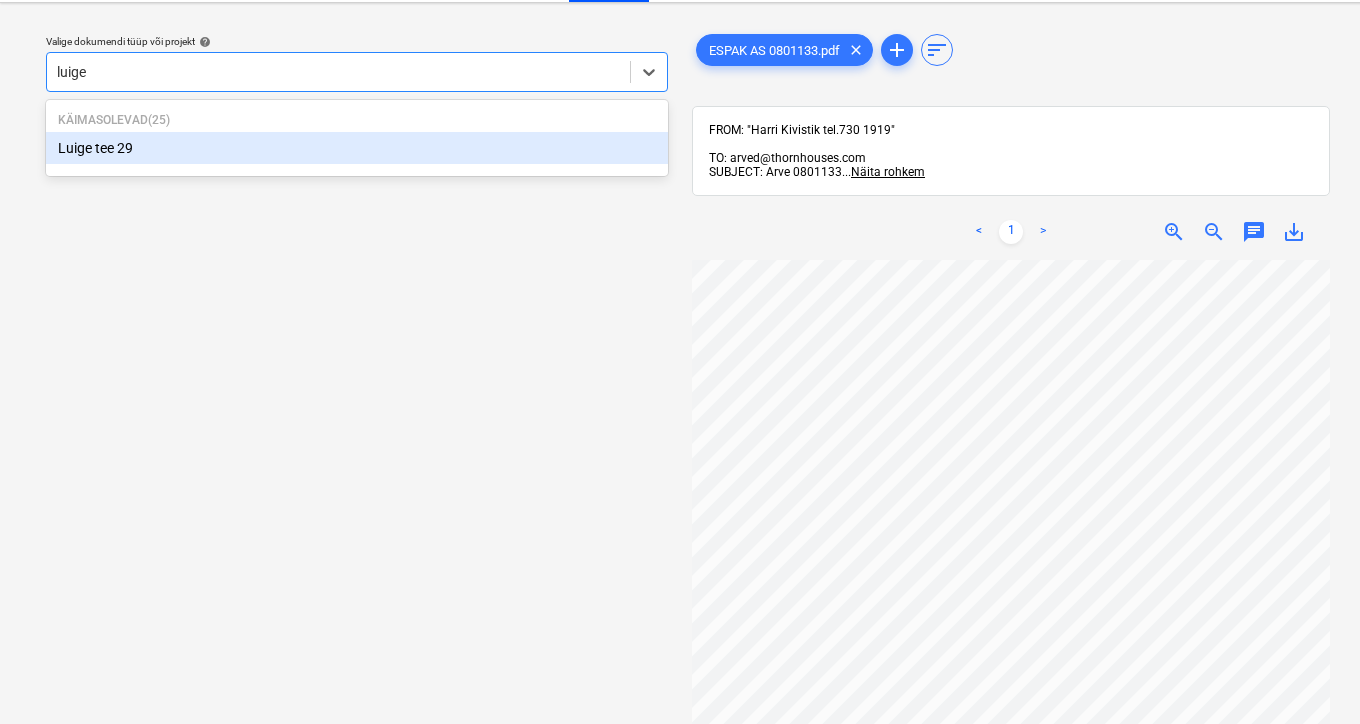 click on "Luige tee 29" at bounding box center [357, 148] 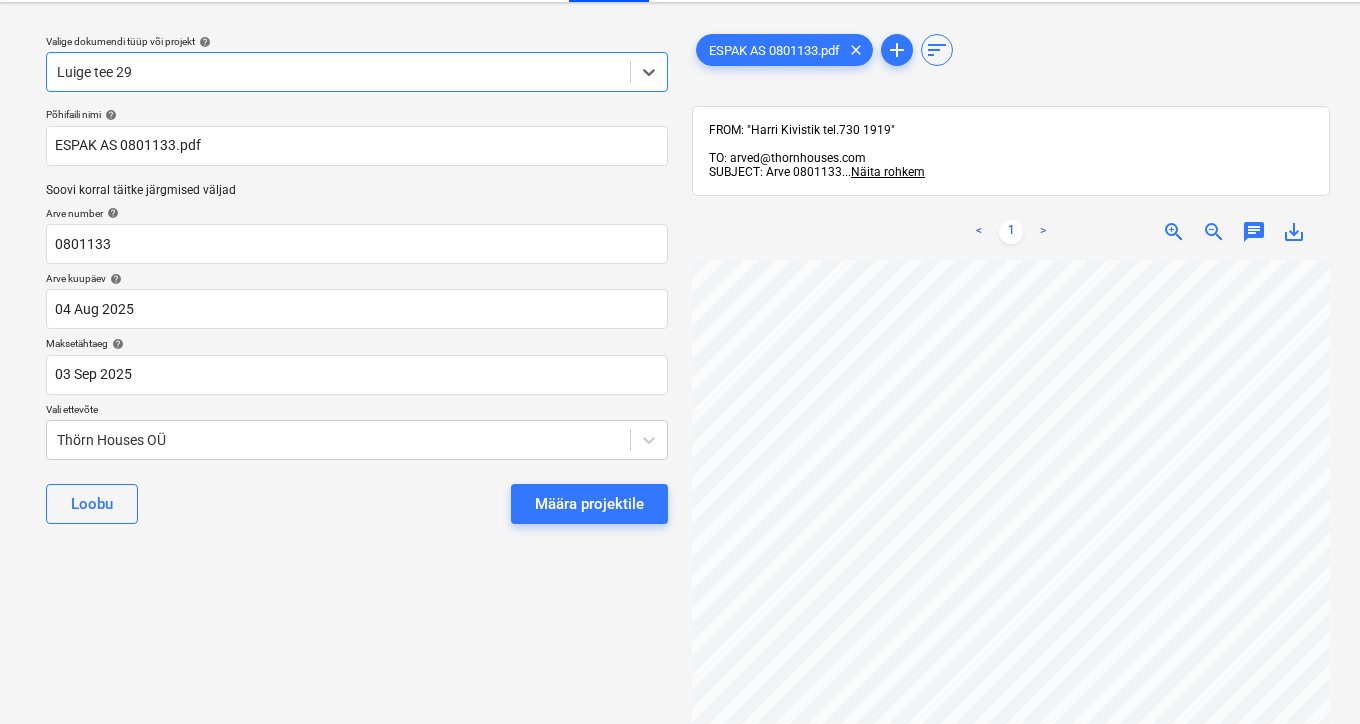 type 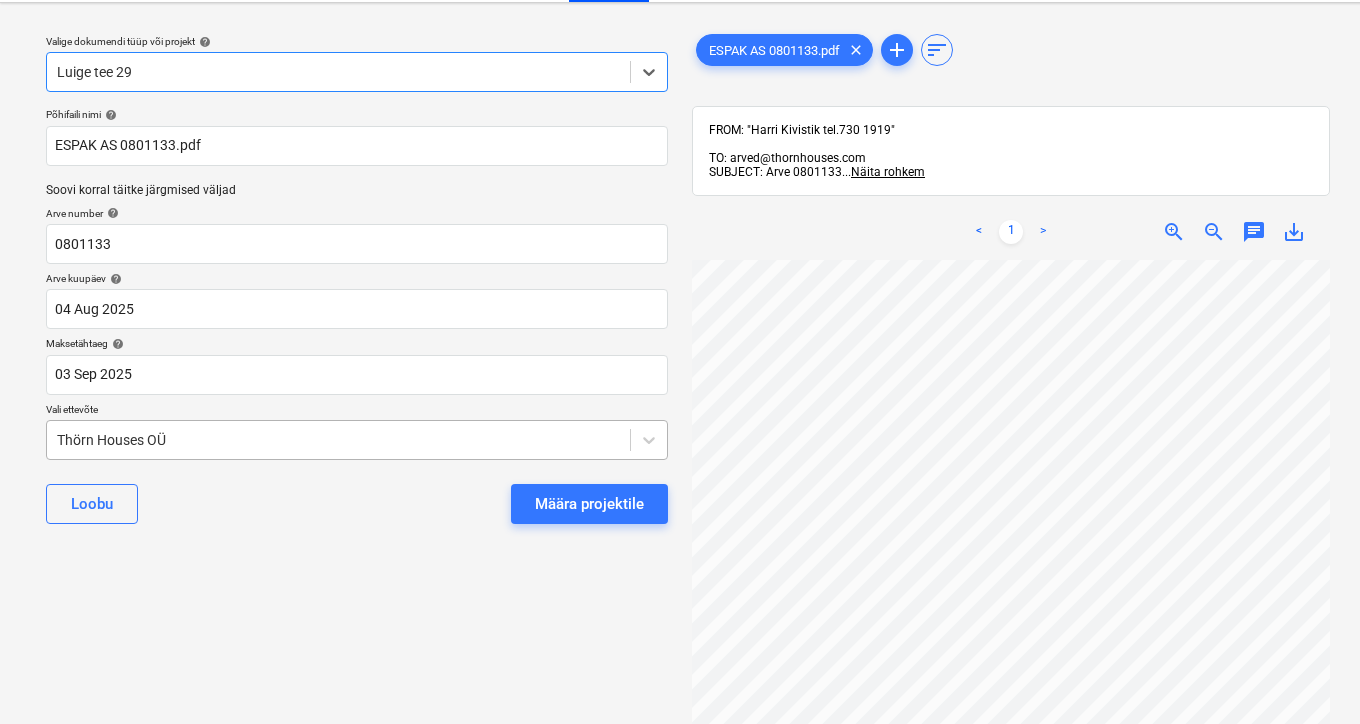 click on "Müük Projektid Kontaktid Ettevõte Koondarved 5 Postkast 9+ format_size keyboard_arrow_down help search Otsi notifications 1 keyboard_arrow_down I. Tataryn keyboard_arrow_down Valige dokumendi tüüp või projekt help [STREET] [NUMBER], selected.   Select is focused ,type to refine list, press Down to open the menu,  [STREET] [NUMBER]Põhifaili nimi help ESPAK AS 0801133.pdf Soovi korral täitke järgmised väljad Arve number help 0801133 Arve kuupäev help 04 Aug 2025 04.08.2025 Press the down arrow key to interact with the calendar and
select a date. Press the question mark key to get the keyboard shortcuts for changing dates. Maksetähtaeg help 03 Sep 2025 03.09.2025 Press the down arrow key to interact with the calendar and
select a date. Press the question mark key to get the keyboard shortcuts for changing dates. Vali ettevõte Thörn Houses OÜ   Loobu Määra projektile ESPAK AS 0801133.pdf clear add sort FROM: "[FIRST] [LAST] tel.[PHONE]"  TO: arved@thornhouses.com SUBJECT: Arve 0801133 <" at bounding box center [680, 314] 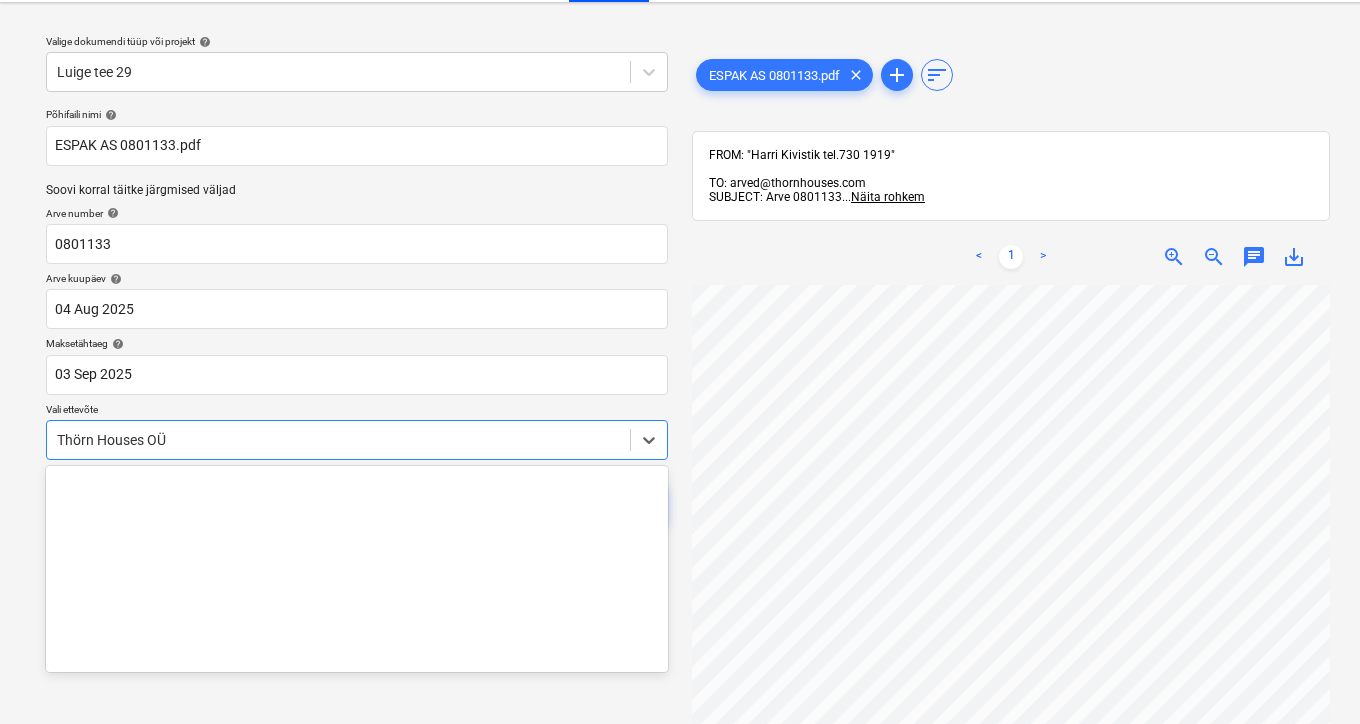 scroll, scrollTop: 100, scrollLeft: 0, axis: vertical 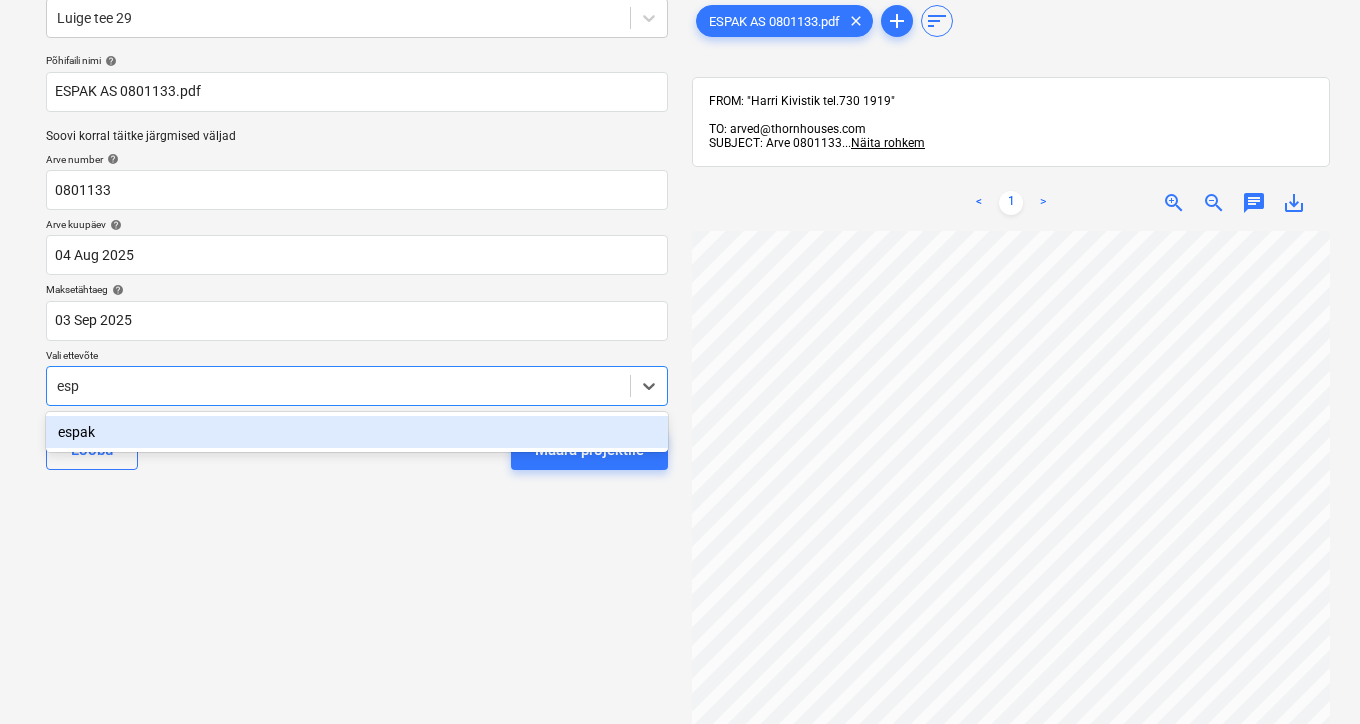 type on "espa" 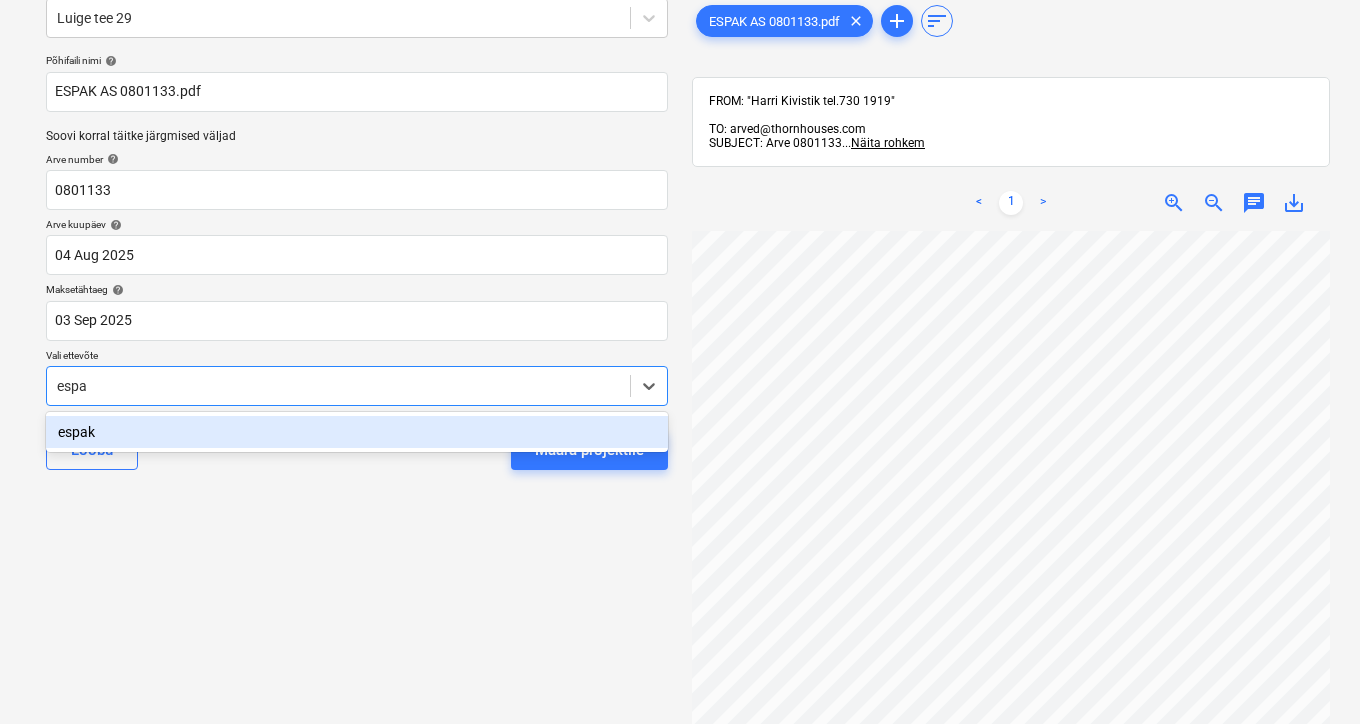 click on "espak" at bounding box center (357, 432) 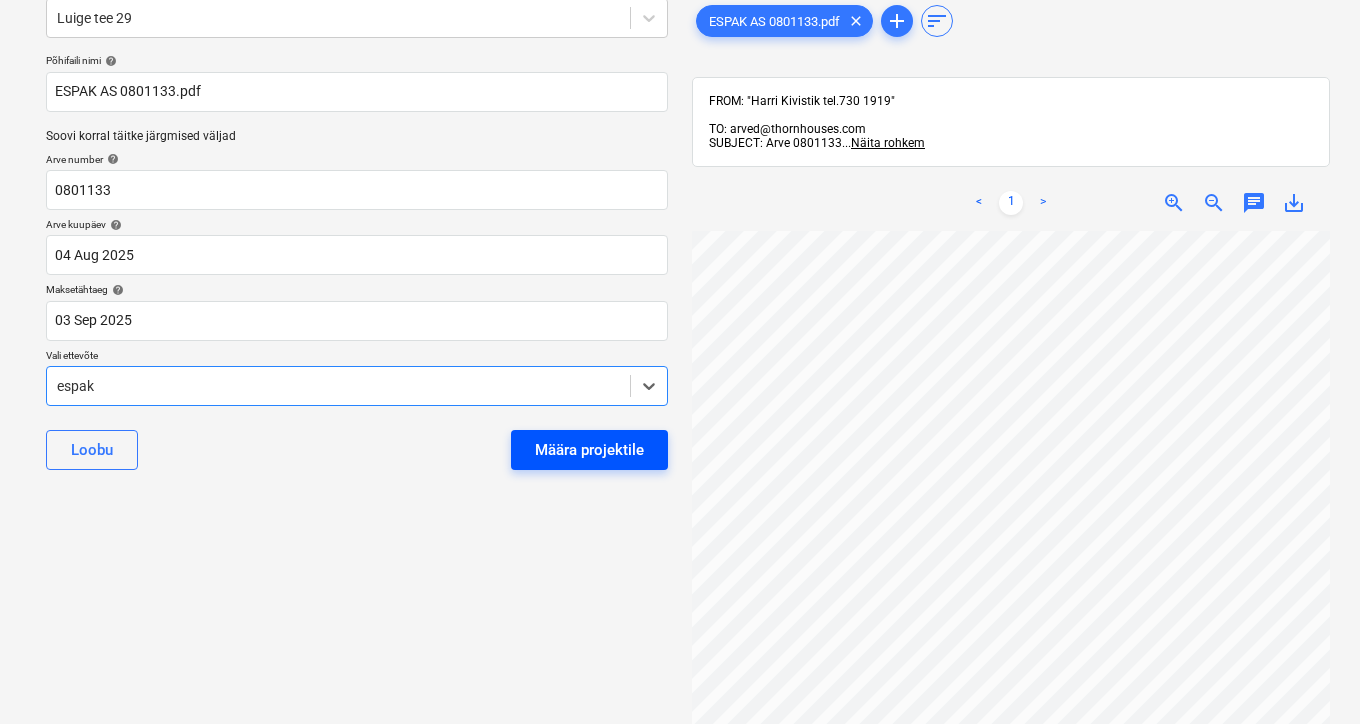 click on "Määra projektile" at bounding box center [589, 450] 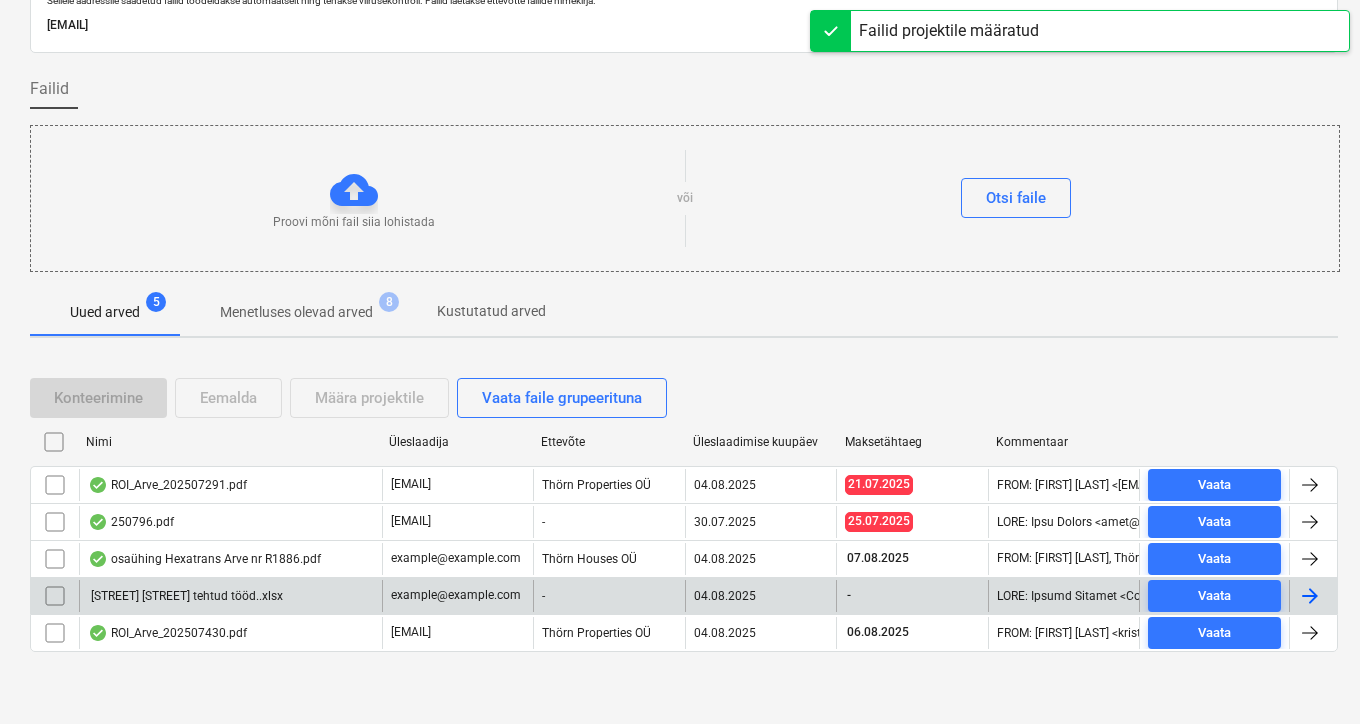 scroll, scrollTop: 88, scrollLeft: 0, axis: vertical 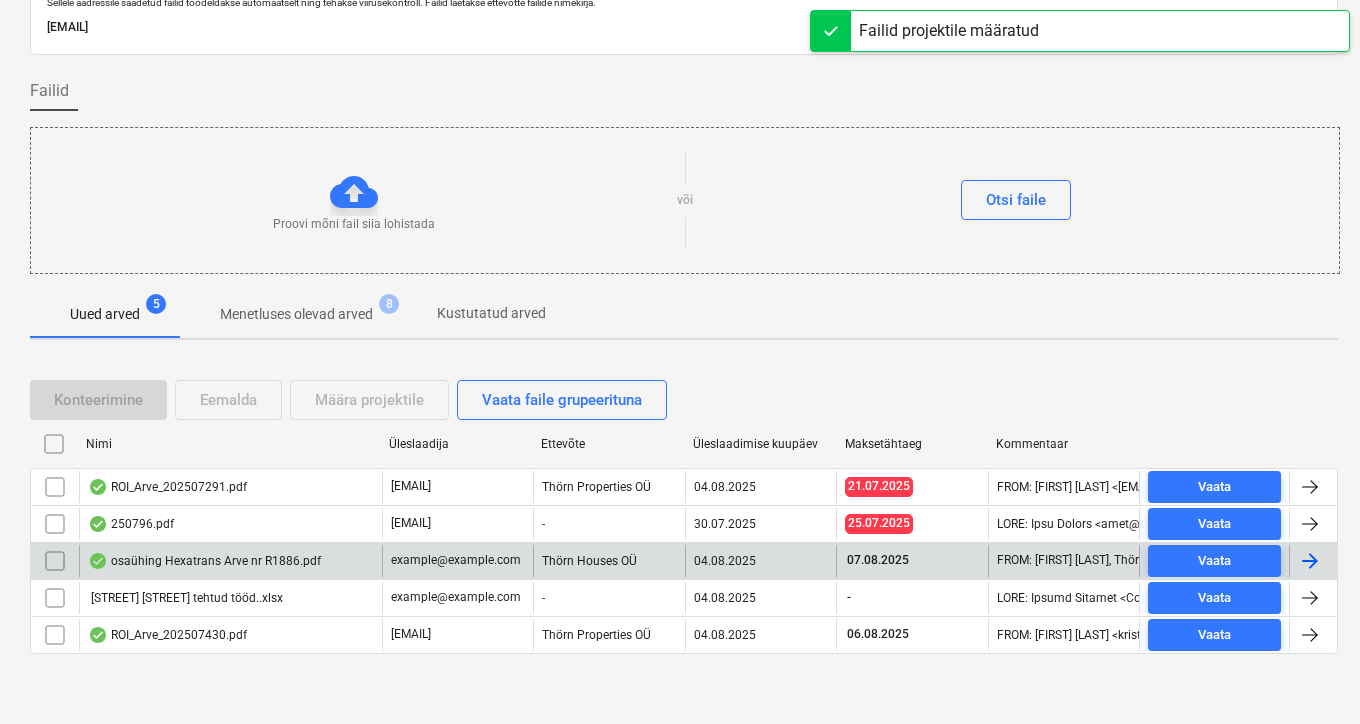 click on "osaühing Hexatrans Arve nr R1886.pdf" at bounding box center (204, 561) 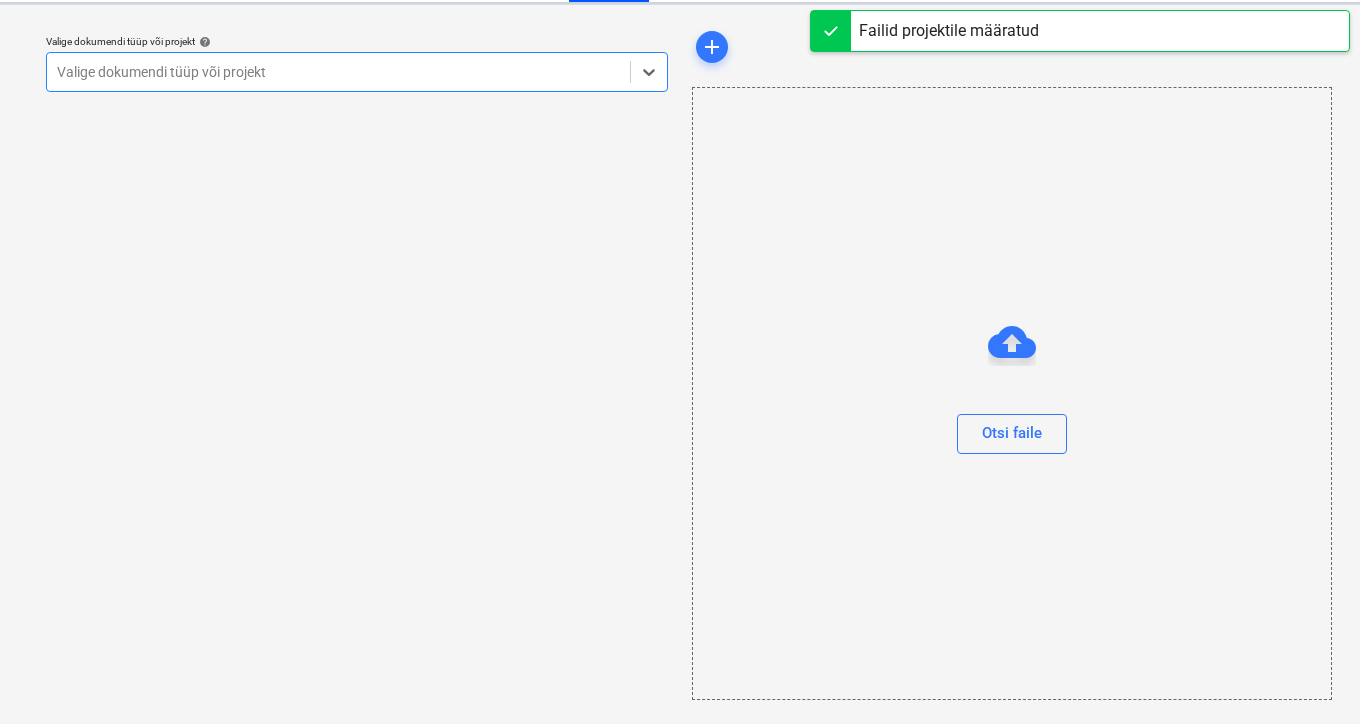 scroll, scrollTop: 48, scrollLeft: 0, axis: vertical 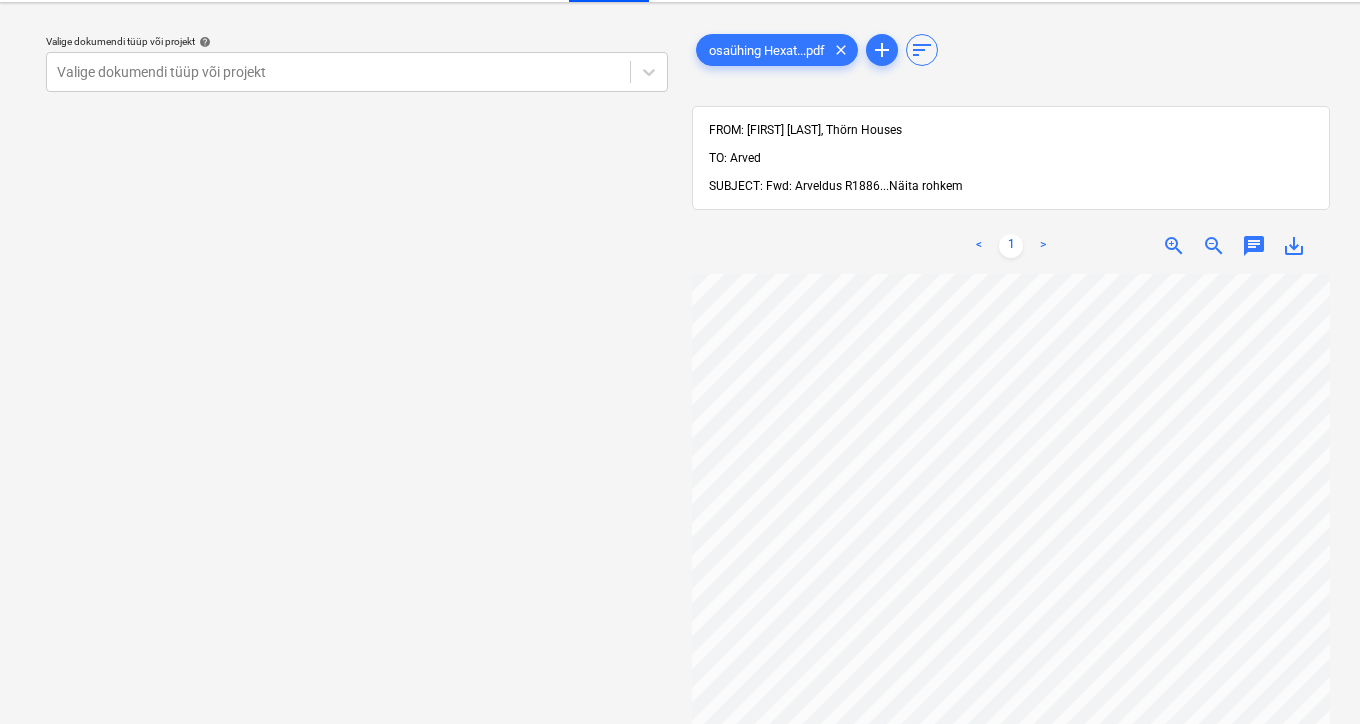 click on "Näita rohkem" at bounding box center (926, 186) 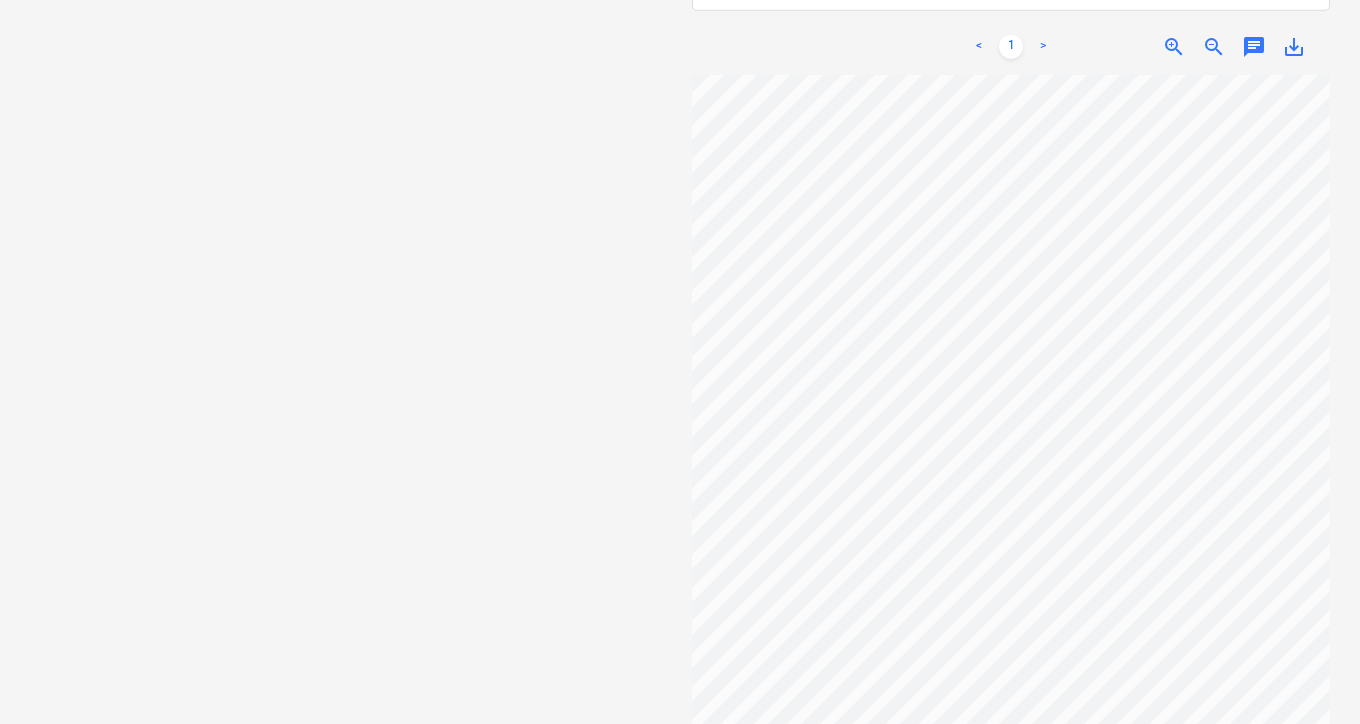 scroll, scrollTop: 723, scrollLeft: 0, axis: vertical 